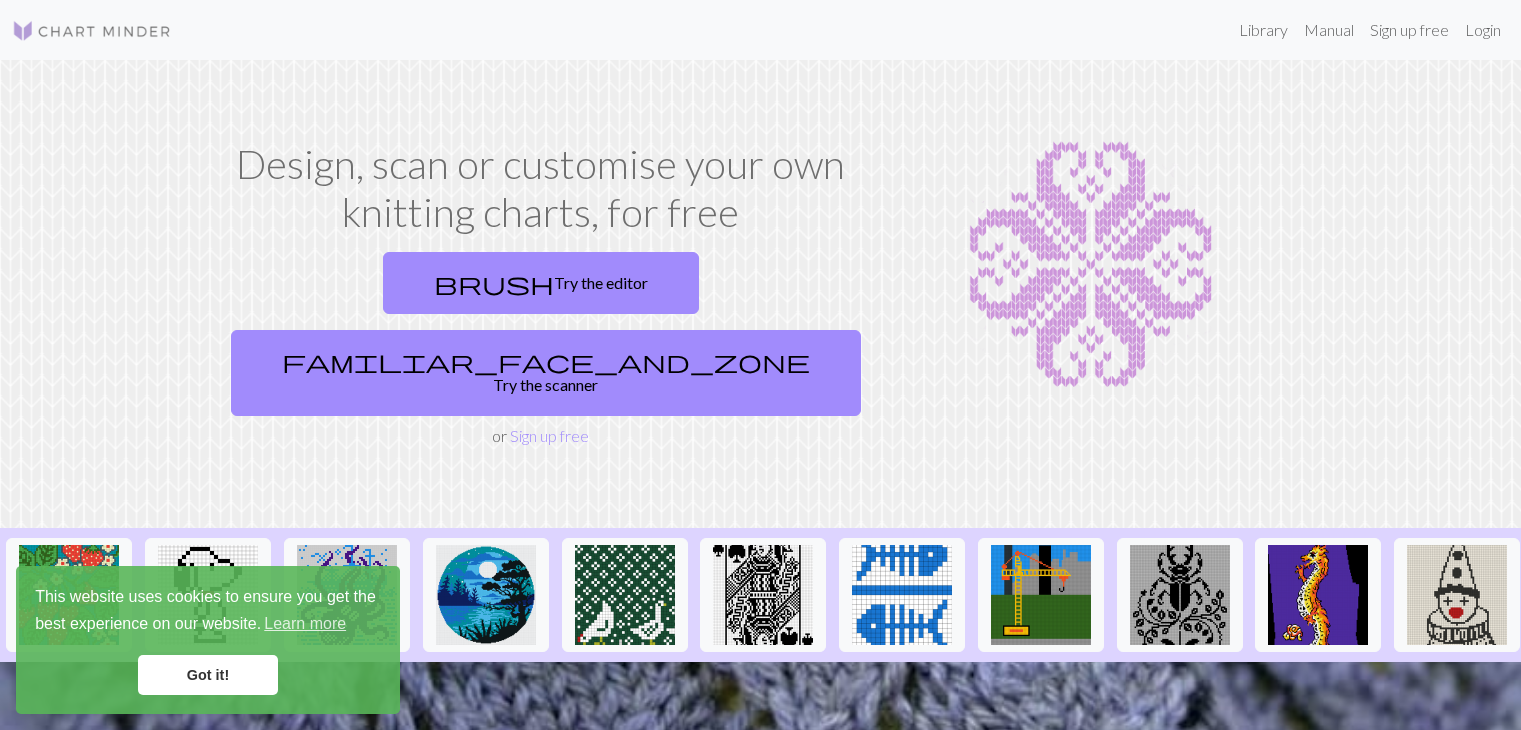scroll, scrollTop: 0, scrollLeft: 0, axis: both 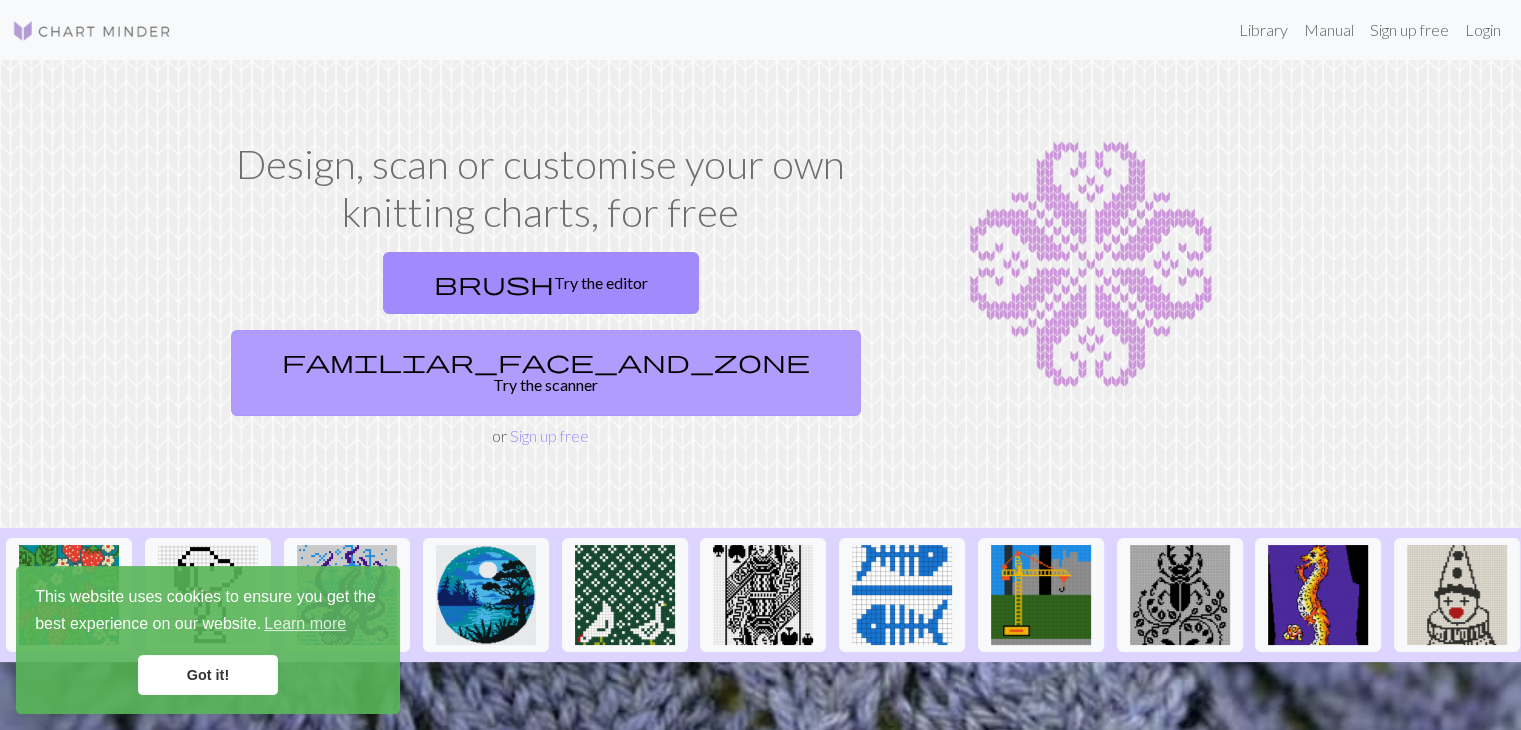 click on "familiar_face_and_zone  Try the scanner" at bounding box center [546, 373] 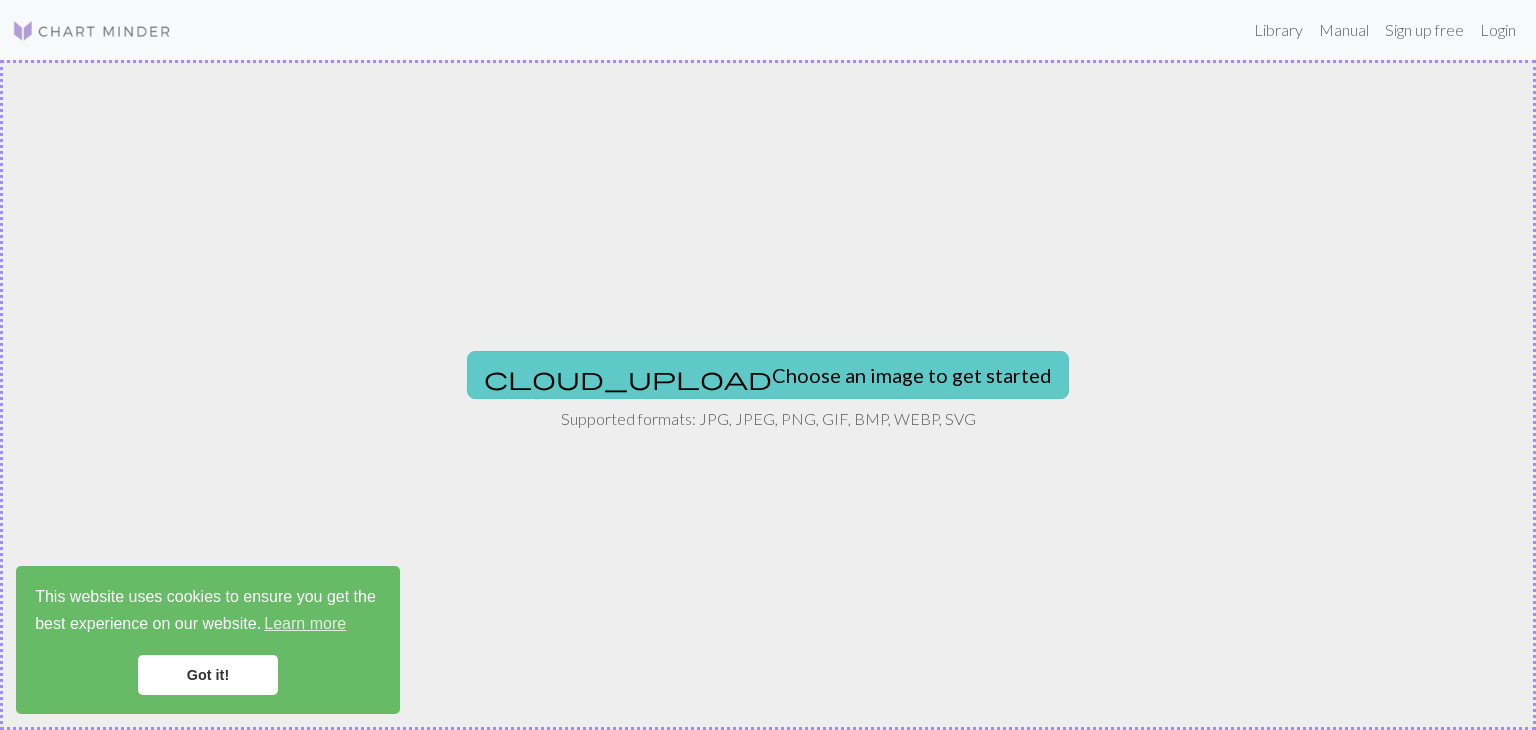 click on "cloud_upload  Choose an image to get started" at bounding box center (768, 375) 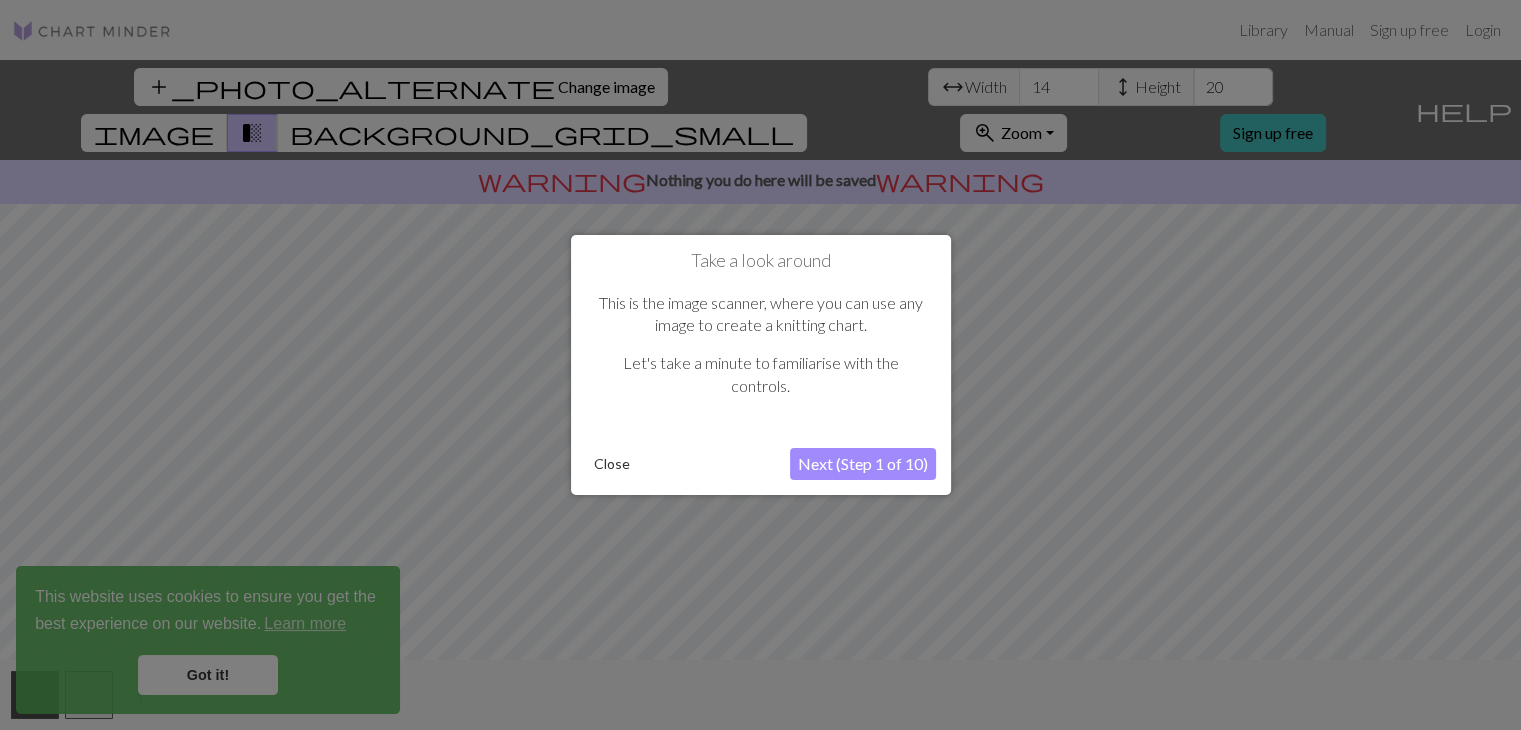 click on "Next (Step 1 of 10)" at bounding box center (863, 464) 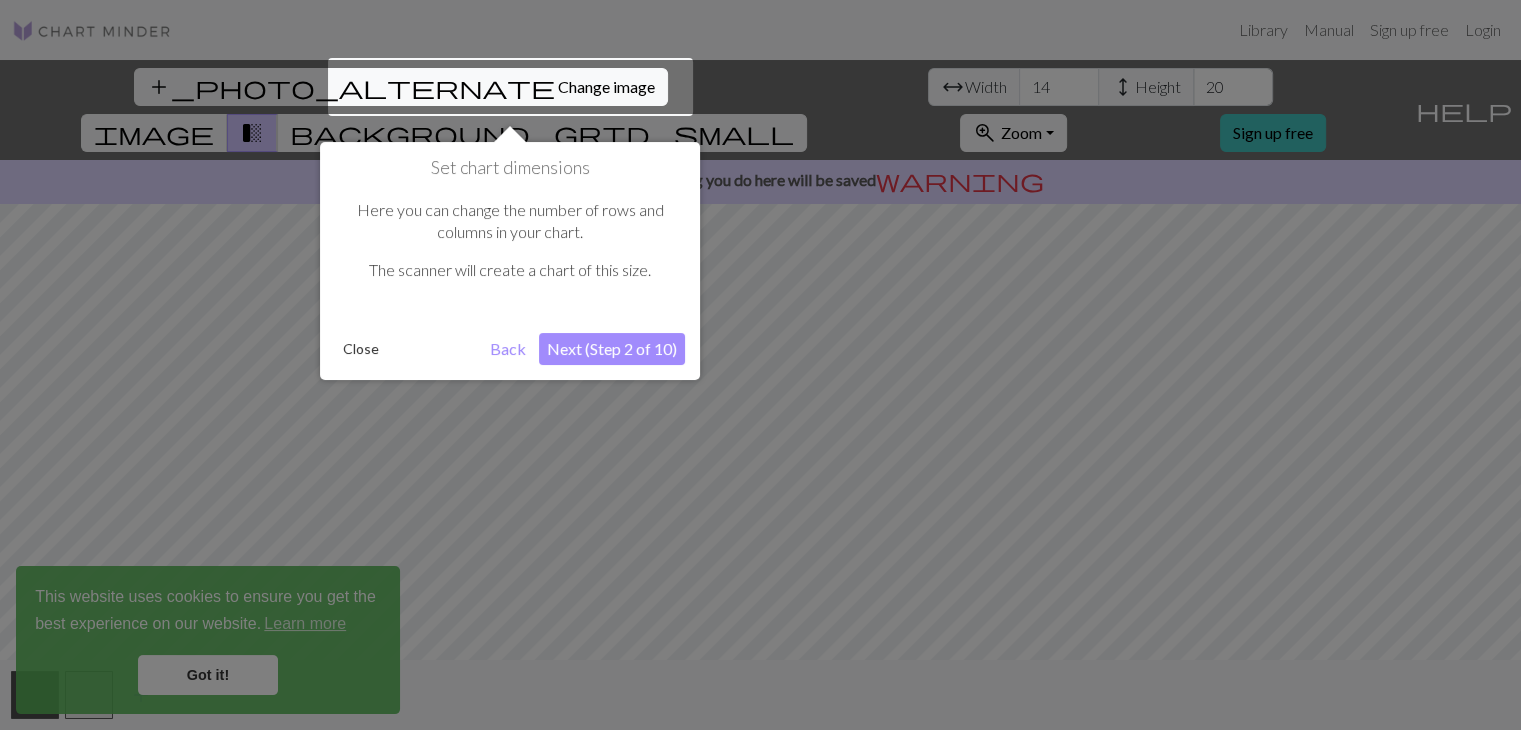 scroll, scrollTop: 0, scrollLeft: 0, axis: both 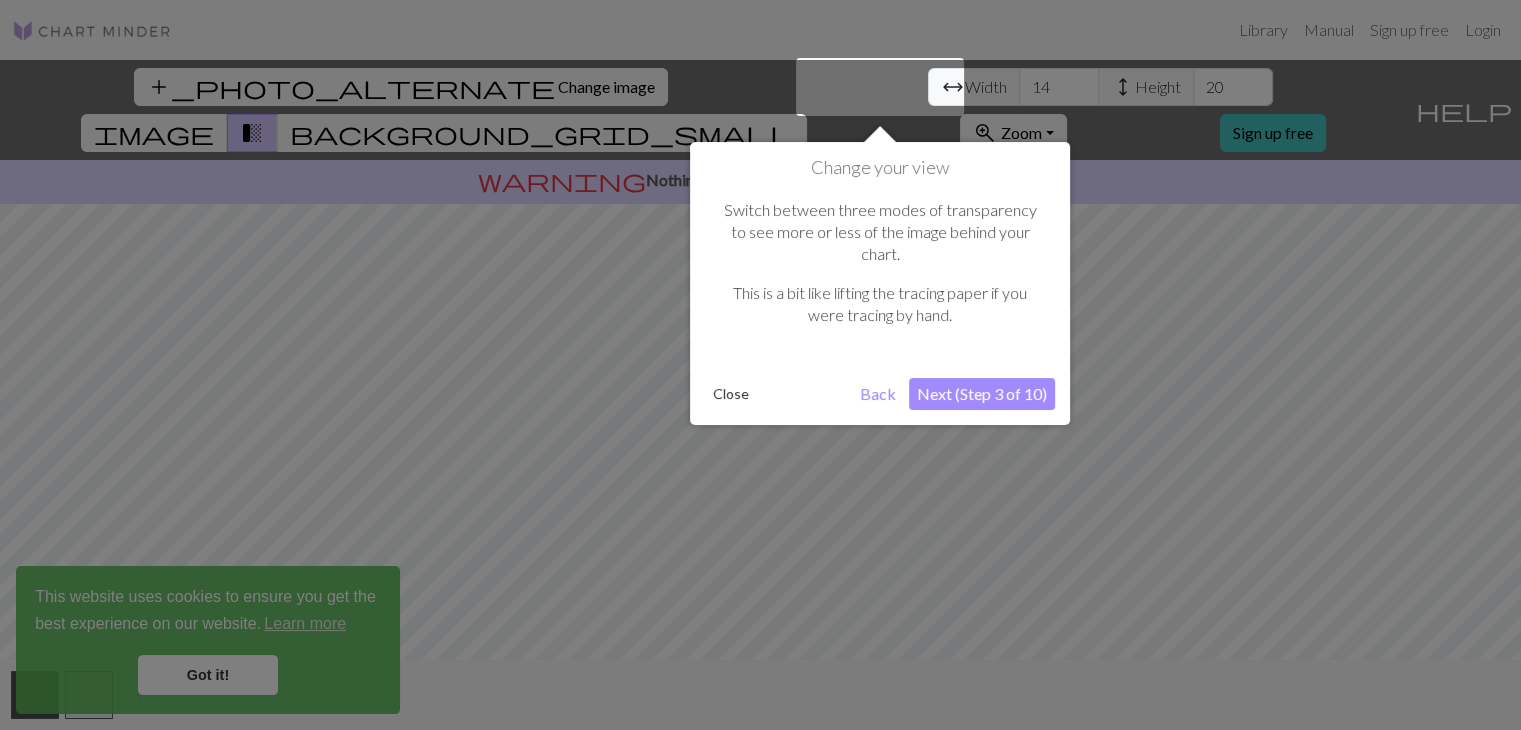 click on "Next (Step 3 of 10)" at bounding box center [982, 394] 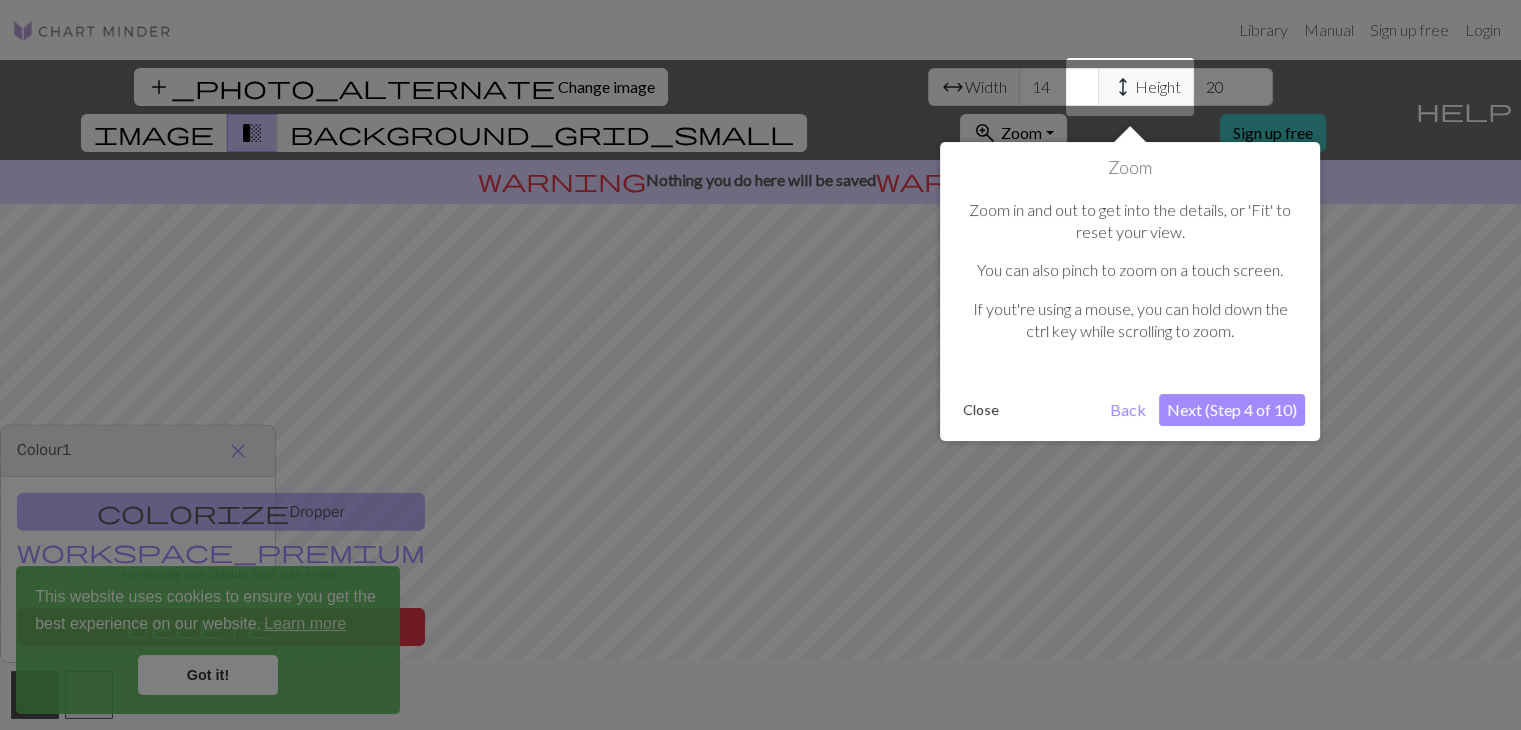 click on "Next (Step 4 of 10)" at bounding box center (1232, 410) 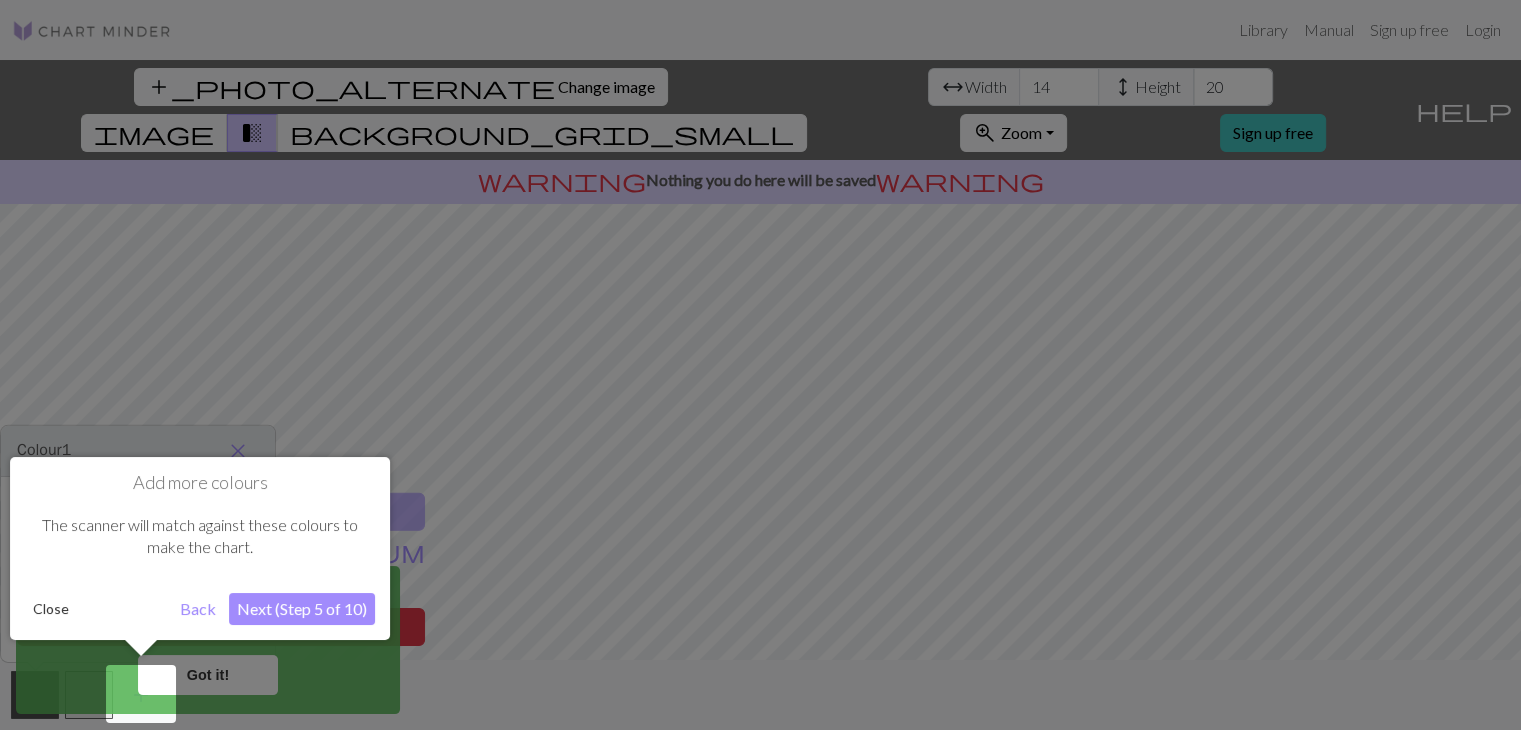 click on "Next (Step 5 of 10)" at bounding box center (302, 609) 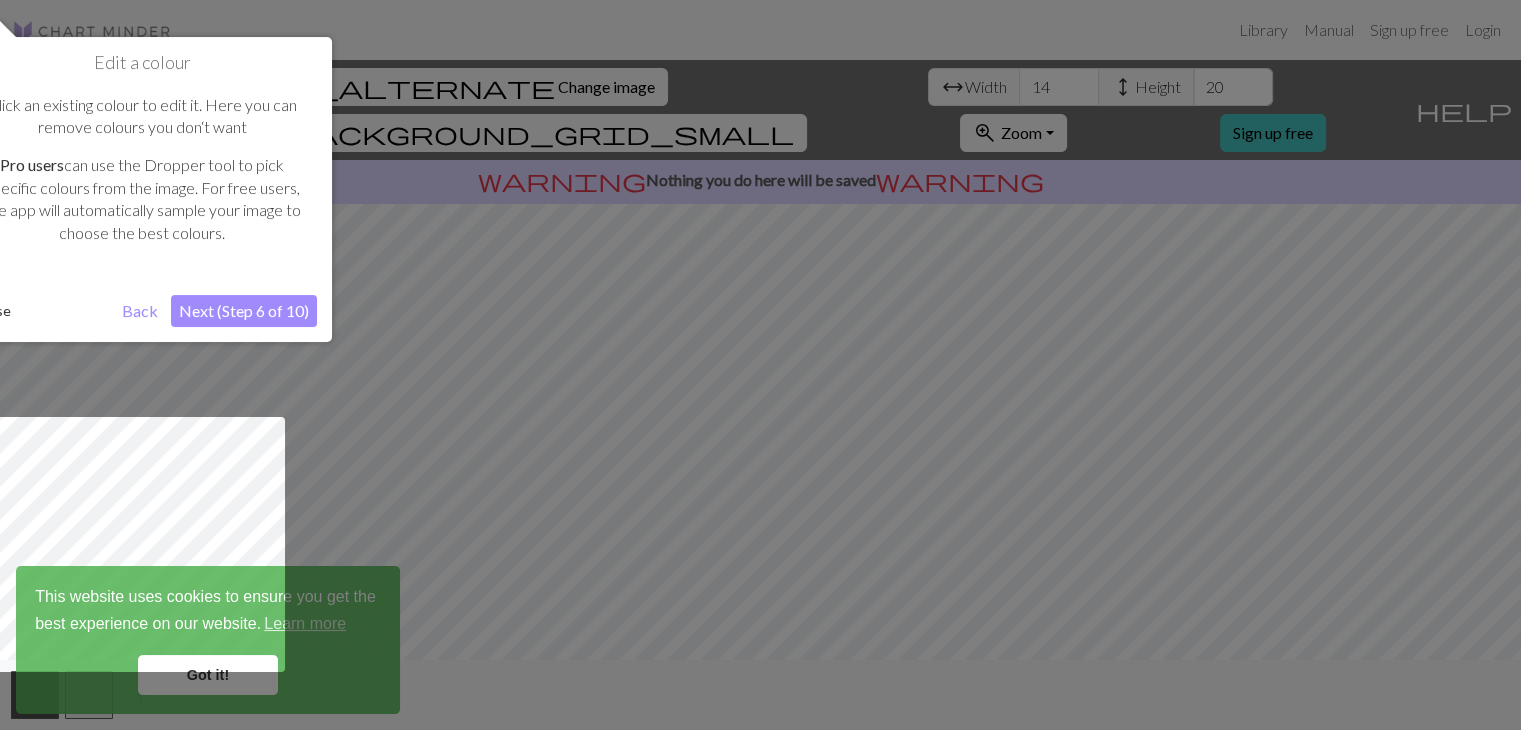 click on "Next (Step 6 of 10)" at bounding box center [244, 311] 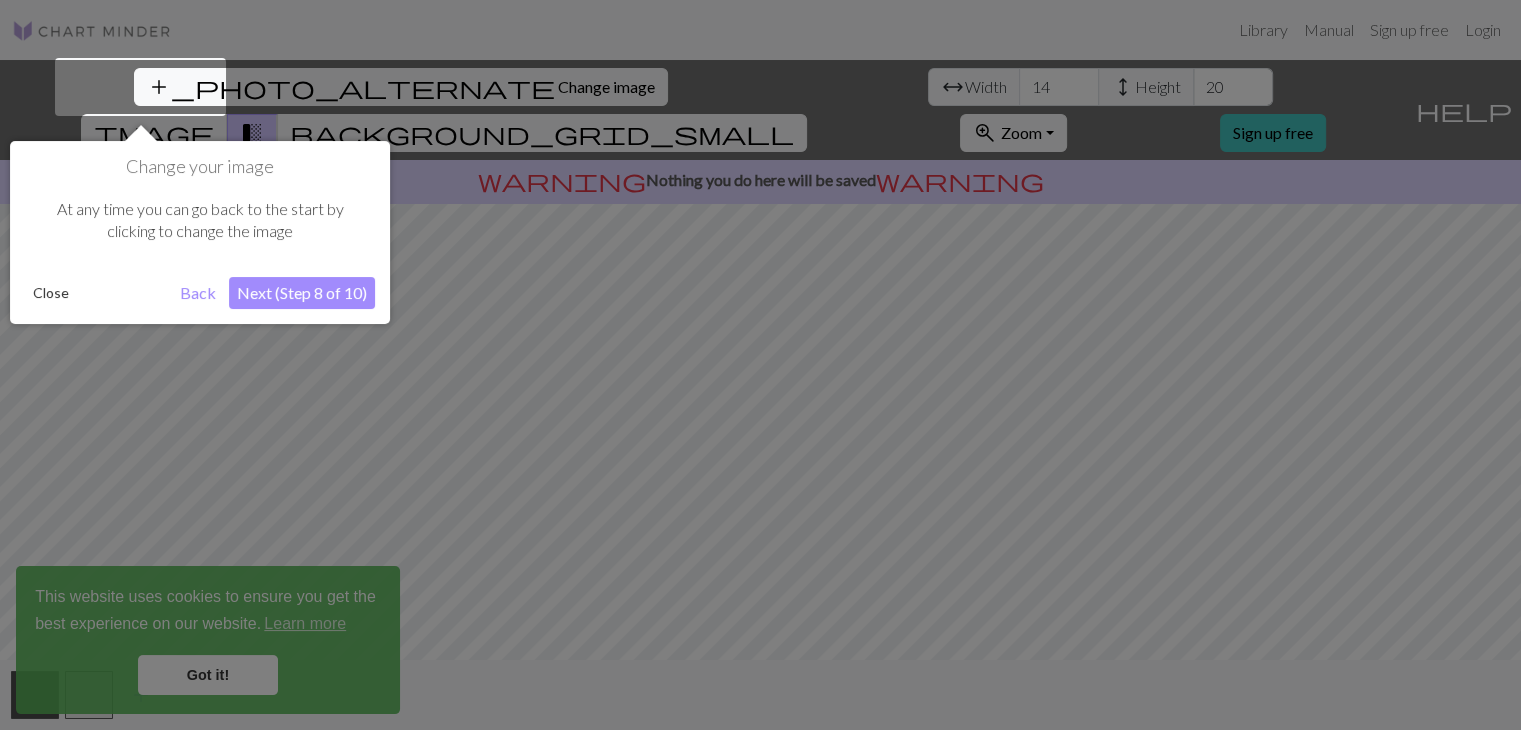 scroll, scrollTop: 0, scrollLeft: 0, axis: both 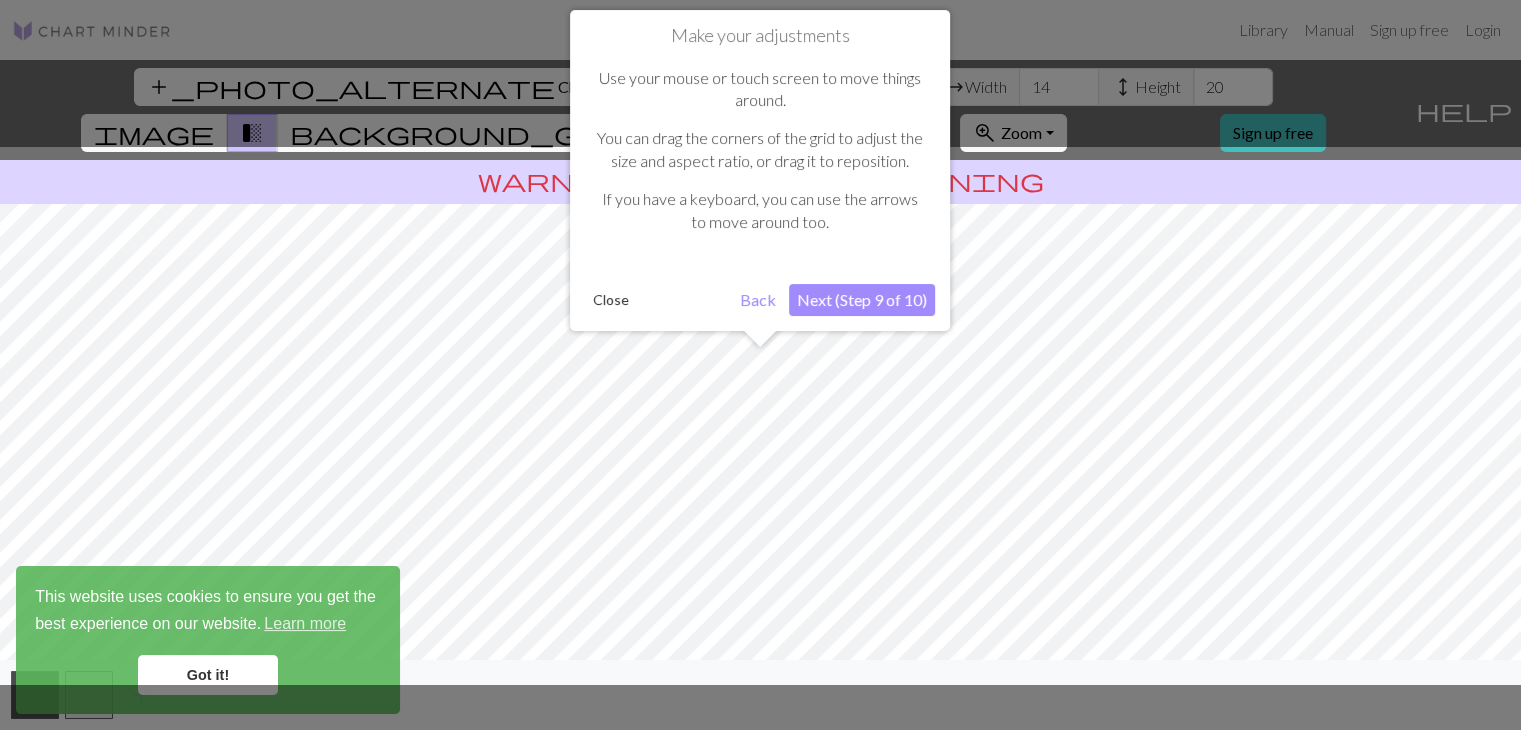 click on "Next (Step 9 of 10)" at bounding box center [862, 300] 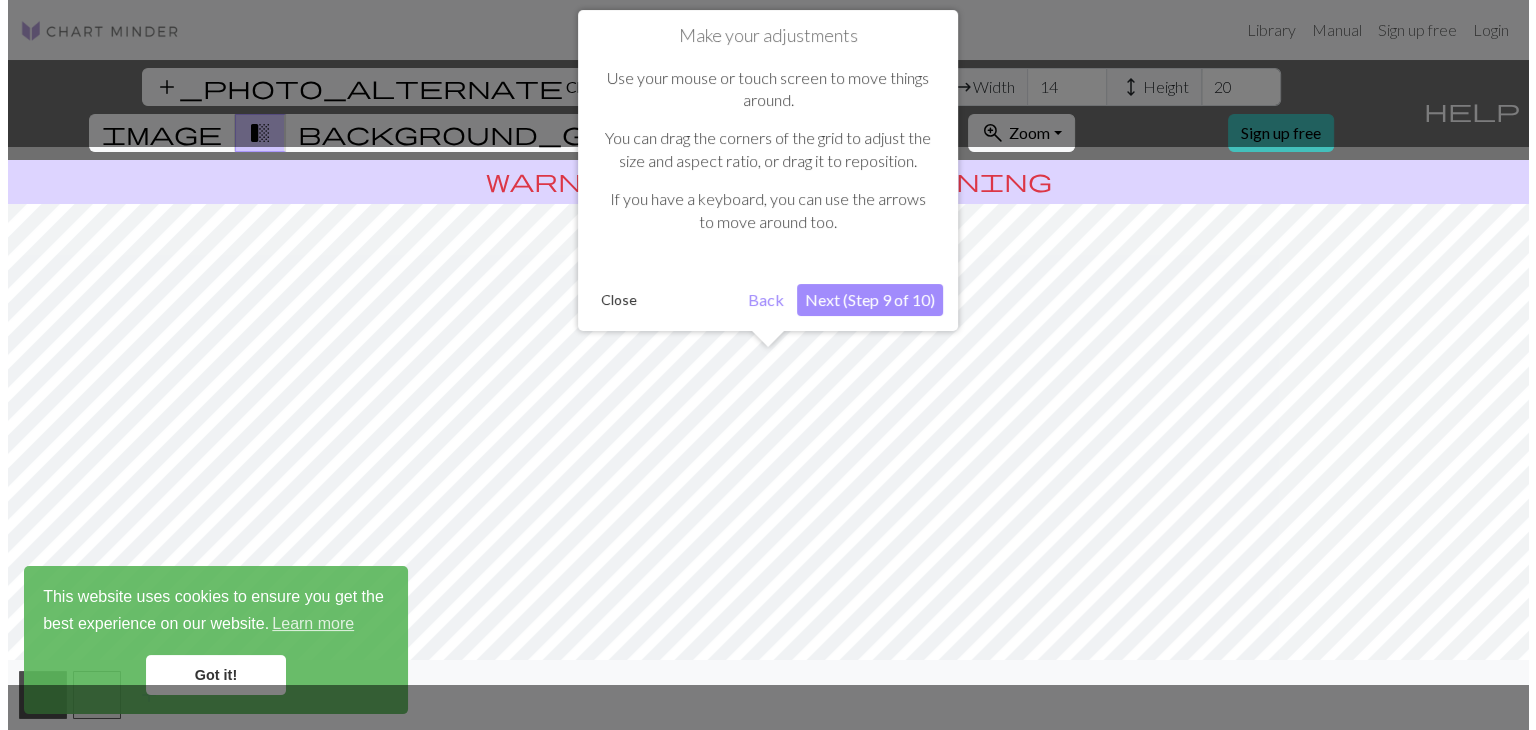 scroll, scrollTop: 0, scrollLeft: 0, axis: both 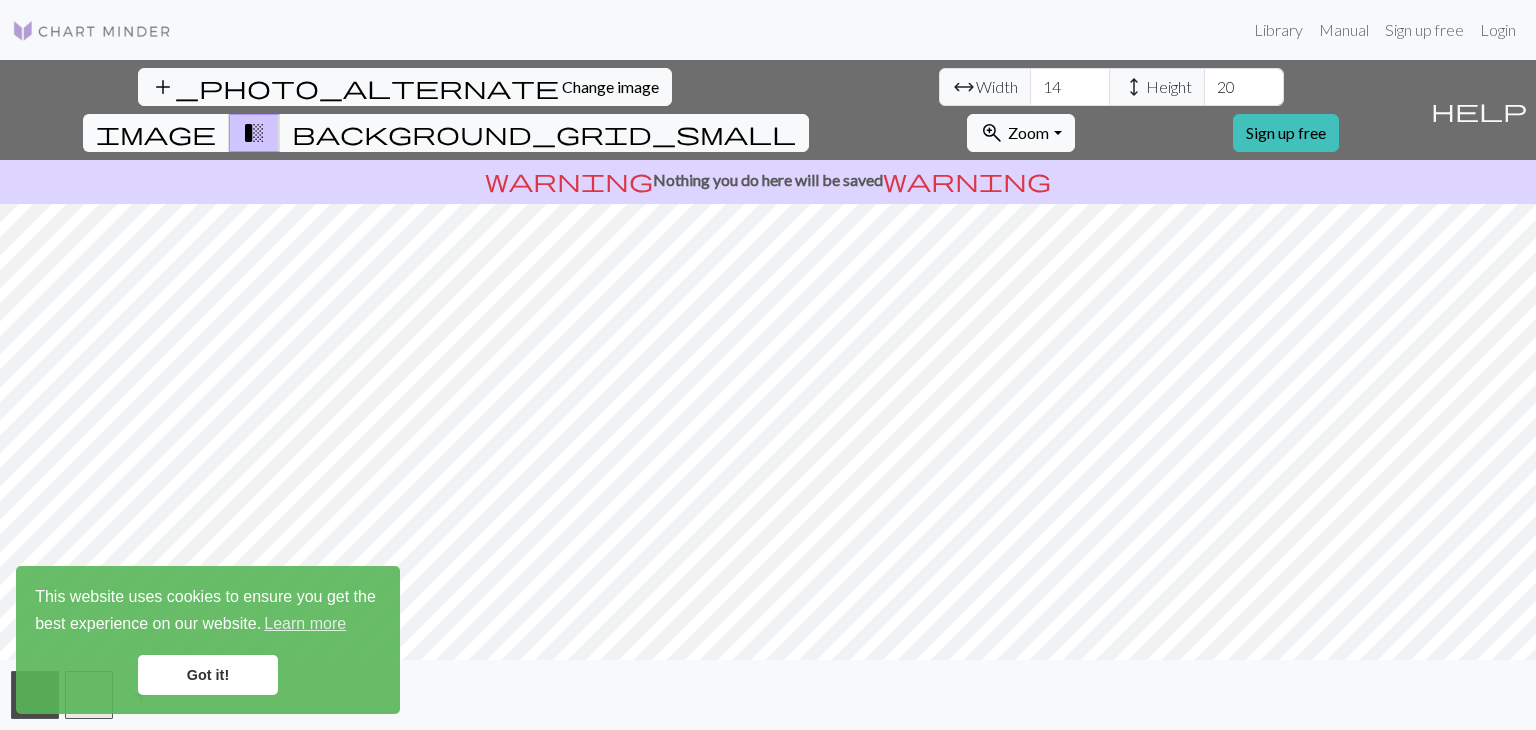 click on "image" at bounding box center (156, 133) 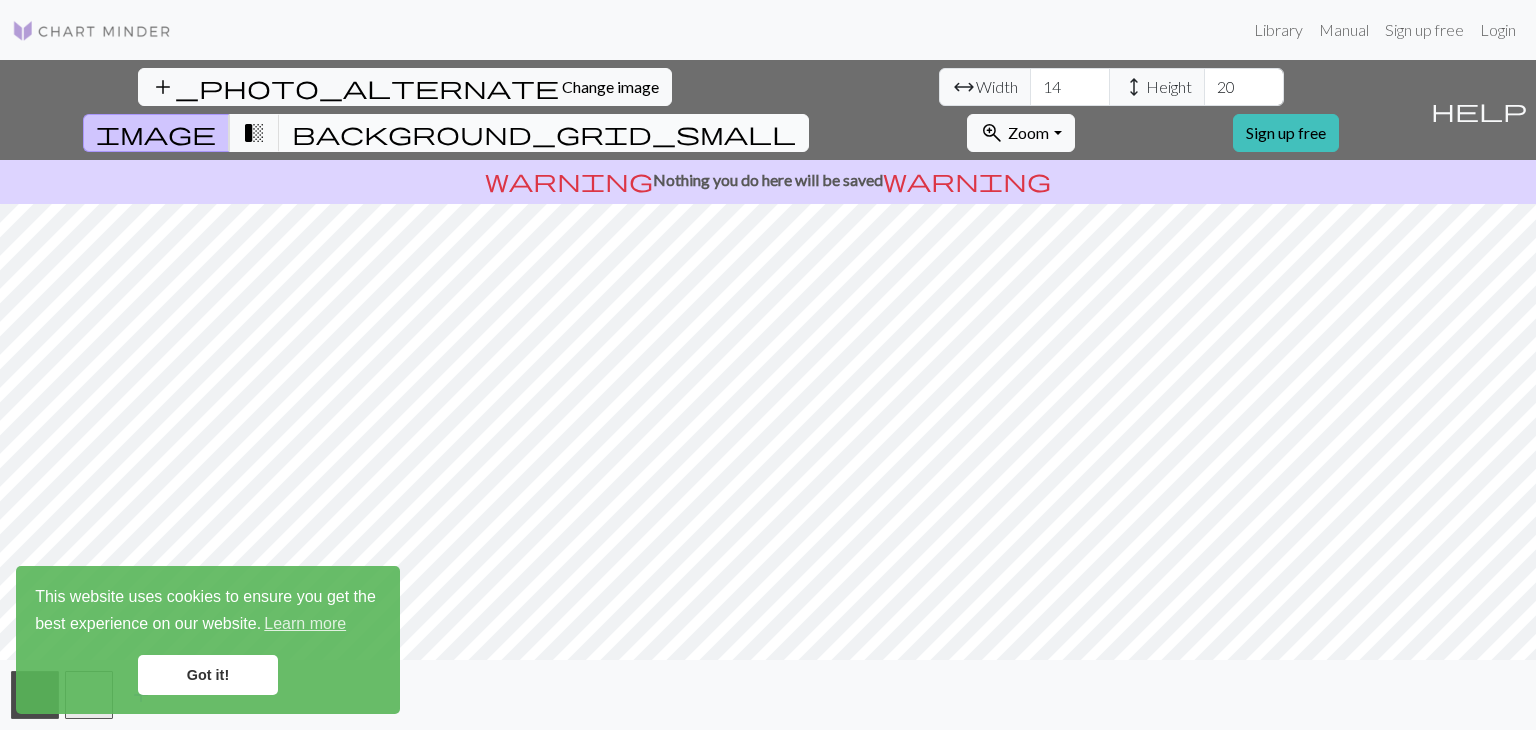 click on "background_grid_small" at bounding box center [544, 133] 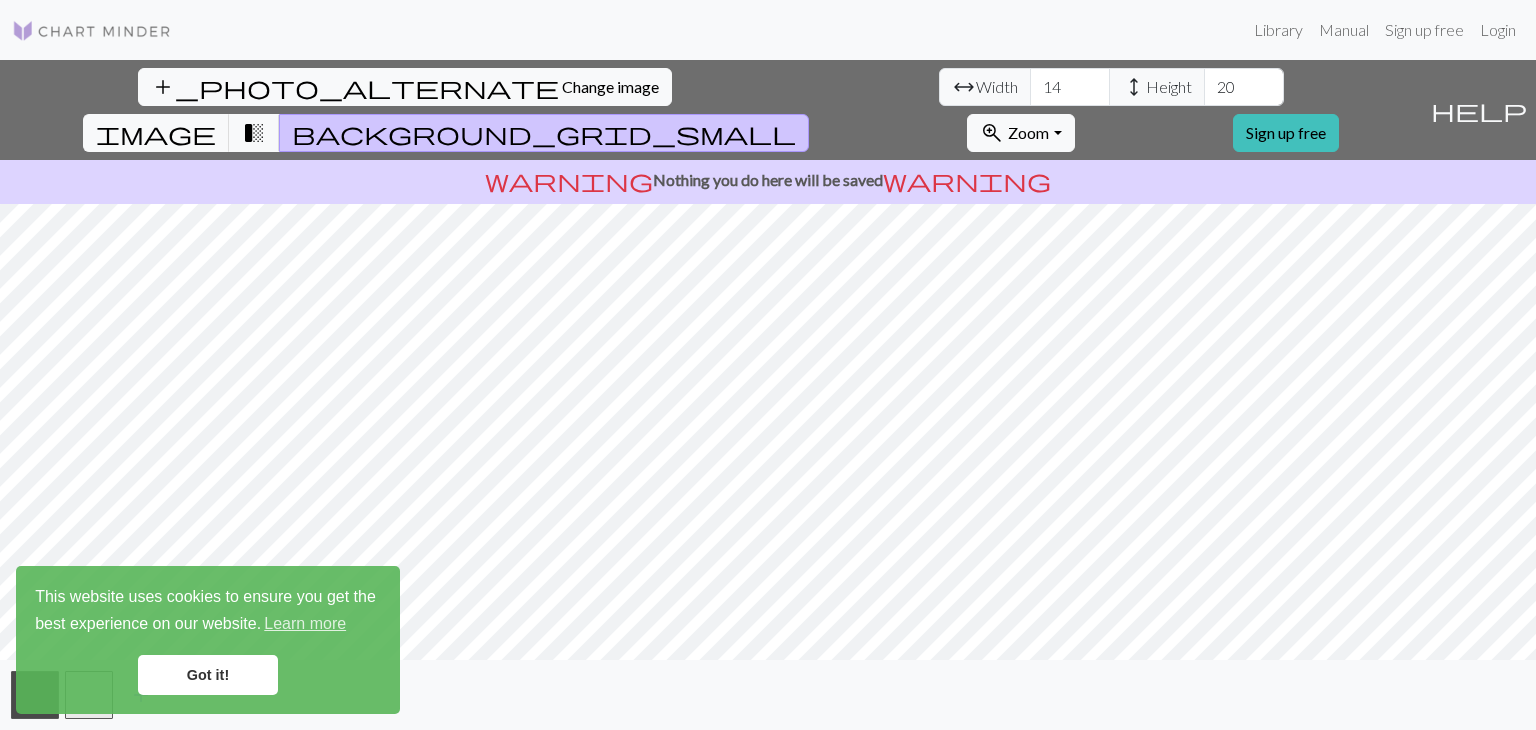 click on "background_grid_small" at bounding box center [544, 133] 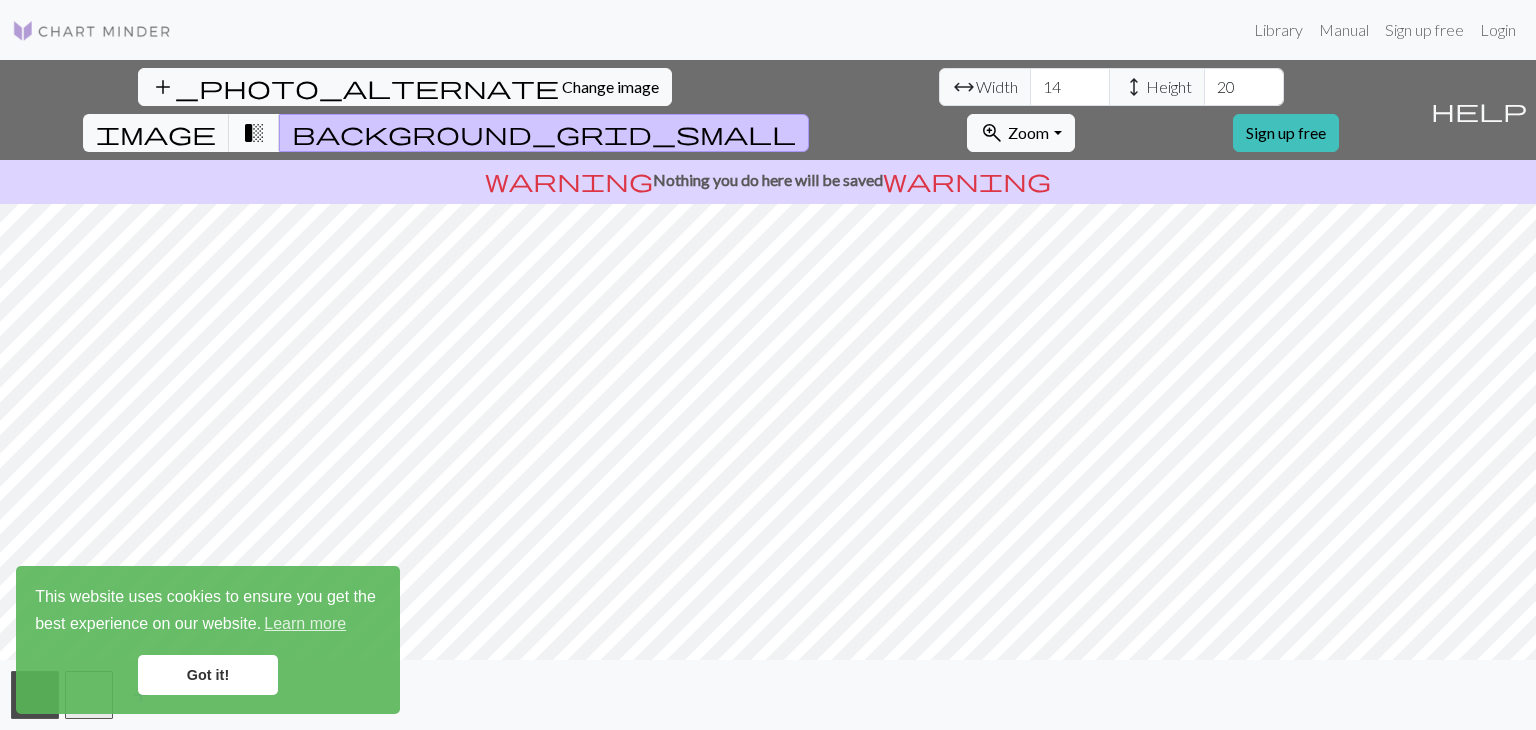 click on "transition_fade" at bounding box center [254, 133] 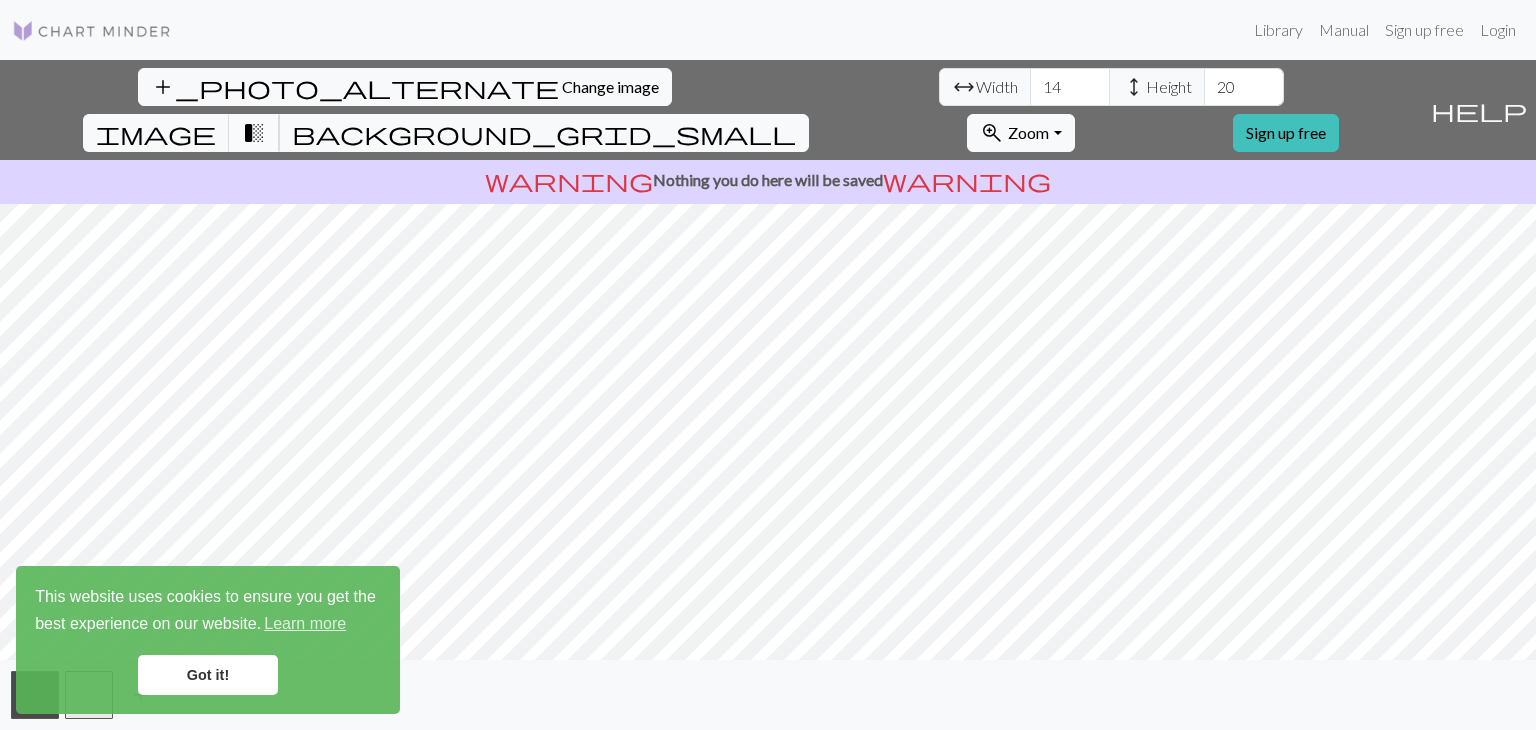 click on "transition_fade" at bounding box center (254, 133) 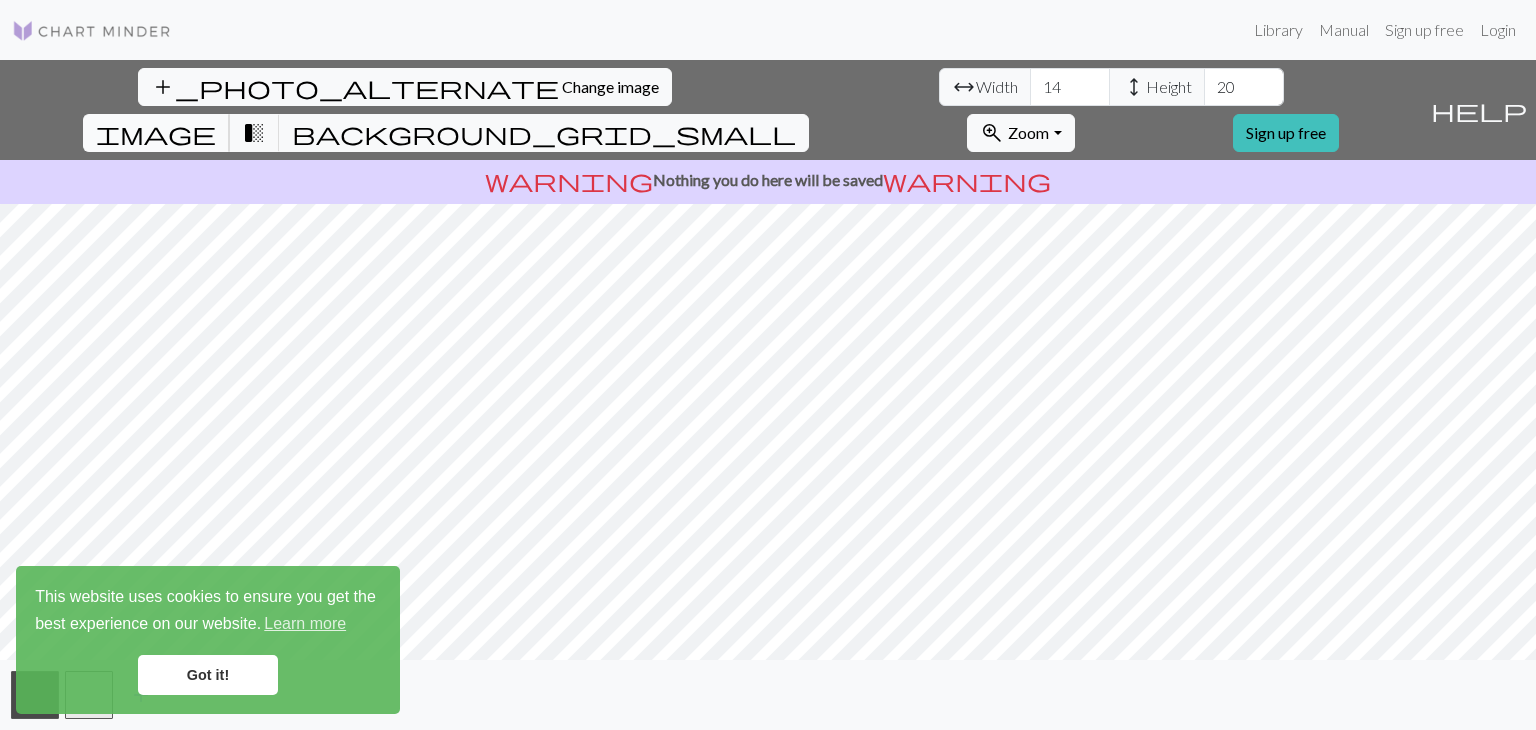 click on "image" at bounding box center [156, 133] 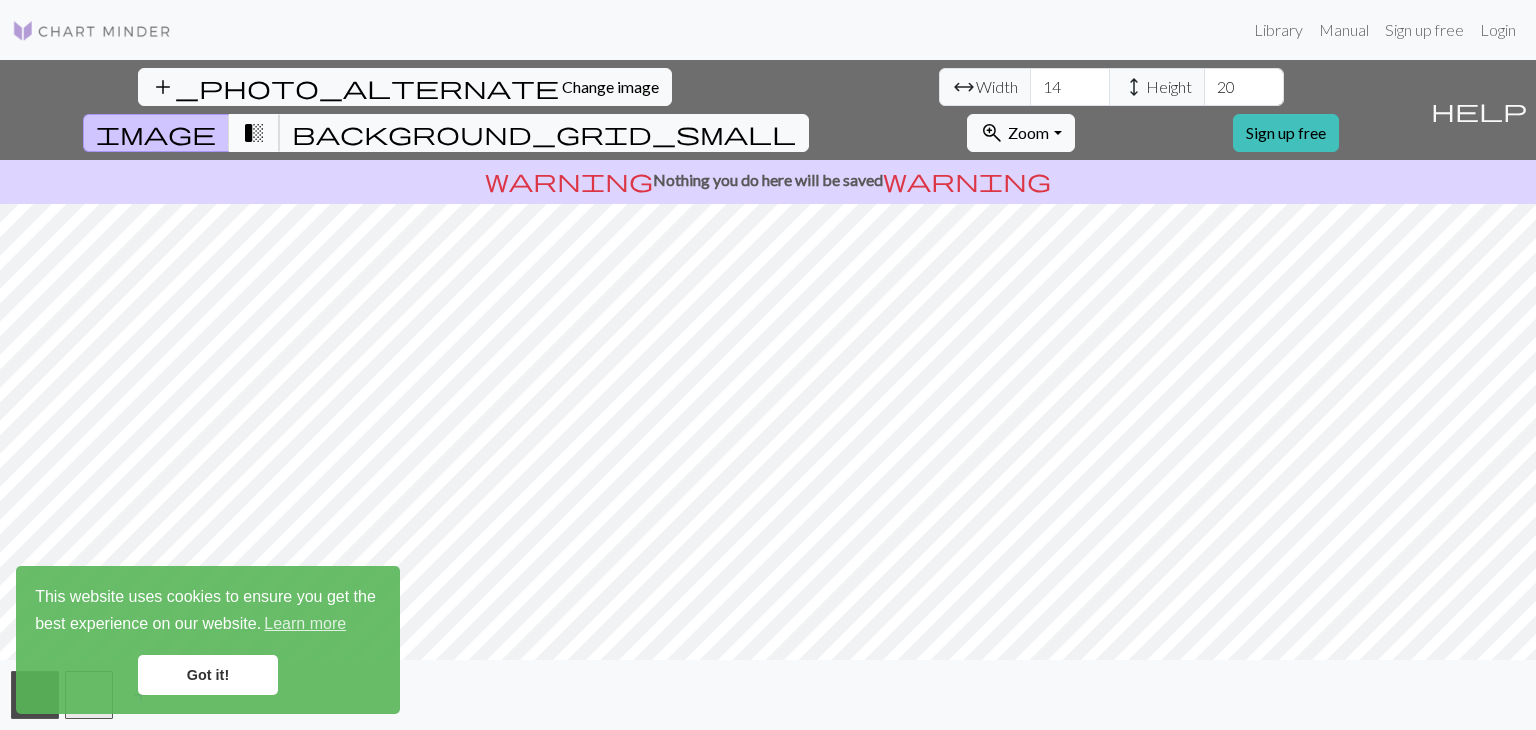 click on "transition_fade" at bounding box center [254, 133] 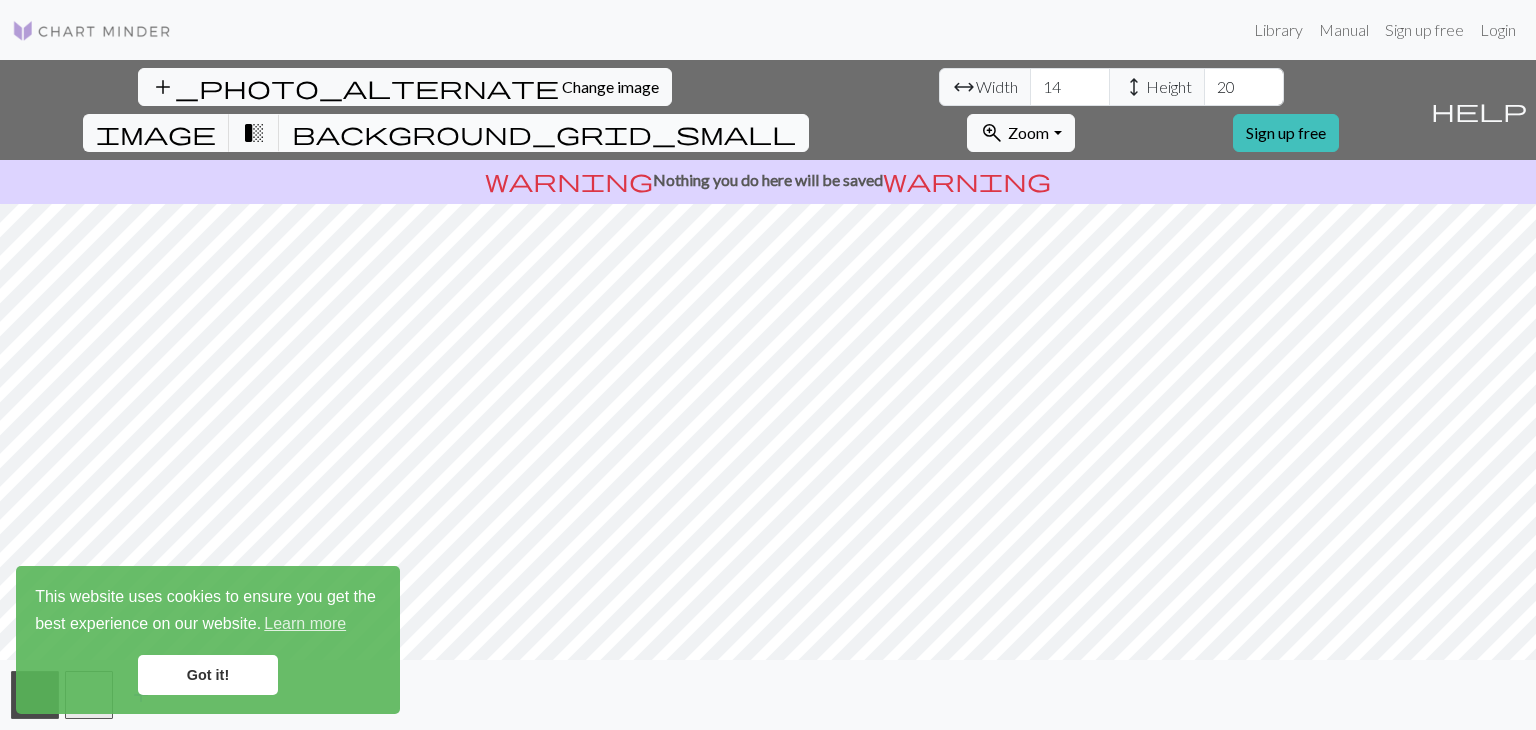 click on "background_grid_small" at bounding box center [544, 133] 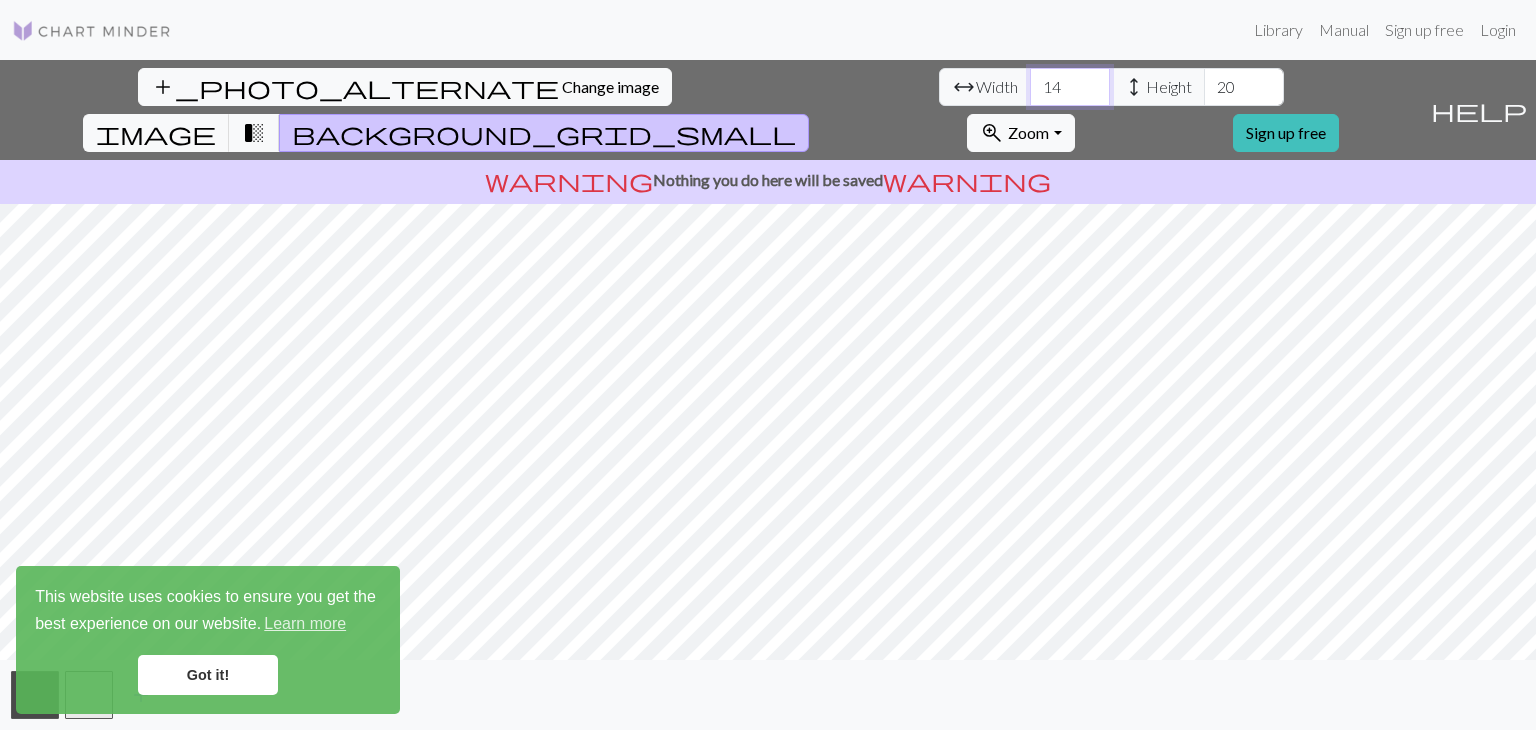 drag, startPoint x: 464, startPoint y: 96, endPoint x: 424, endPoint y: 105, distance: 41 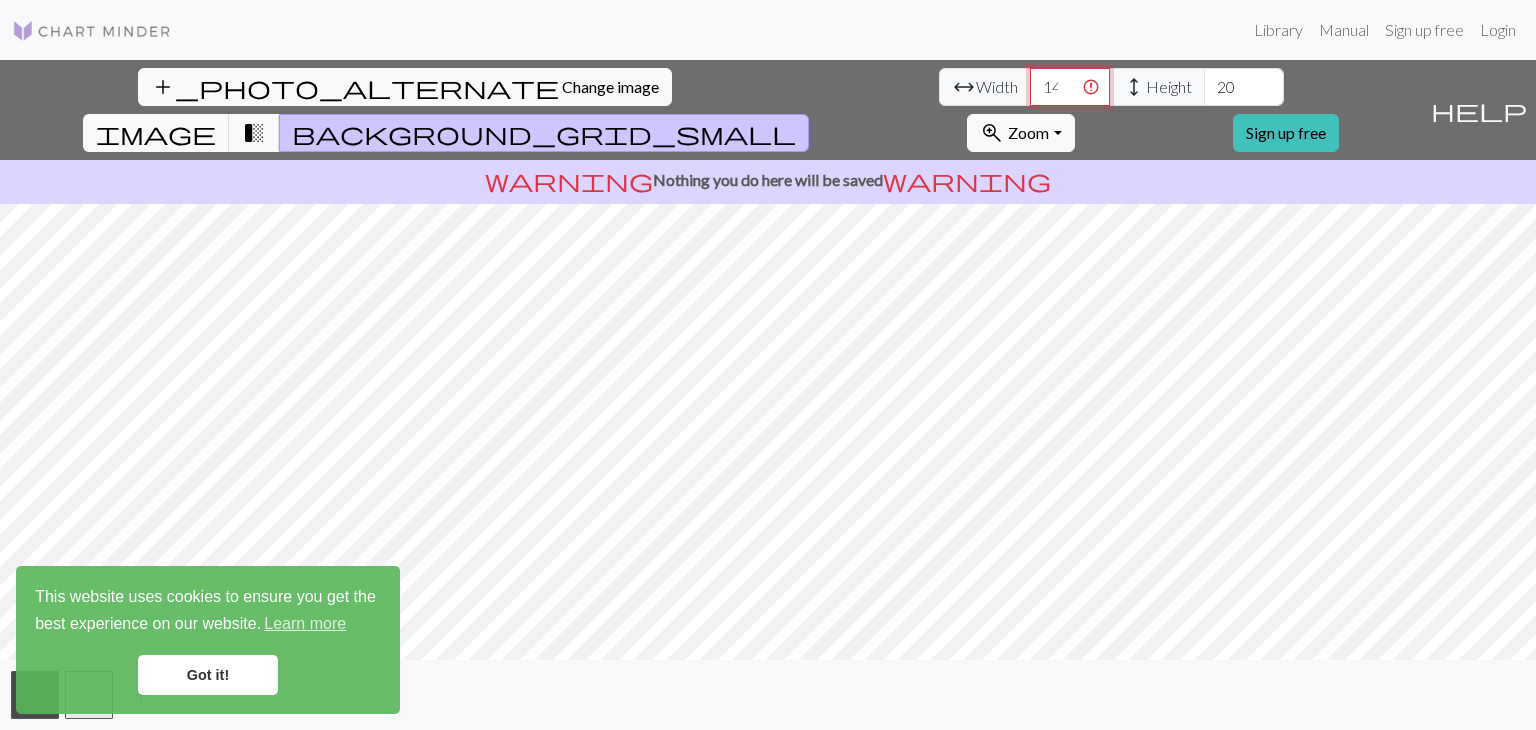 scroll, scrollTop: 0, scrollLeft: 21, axis: horizontal 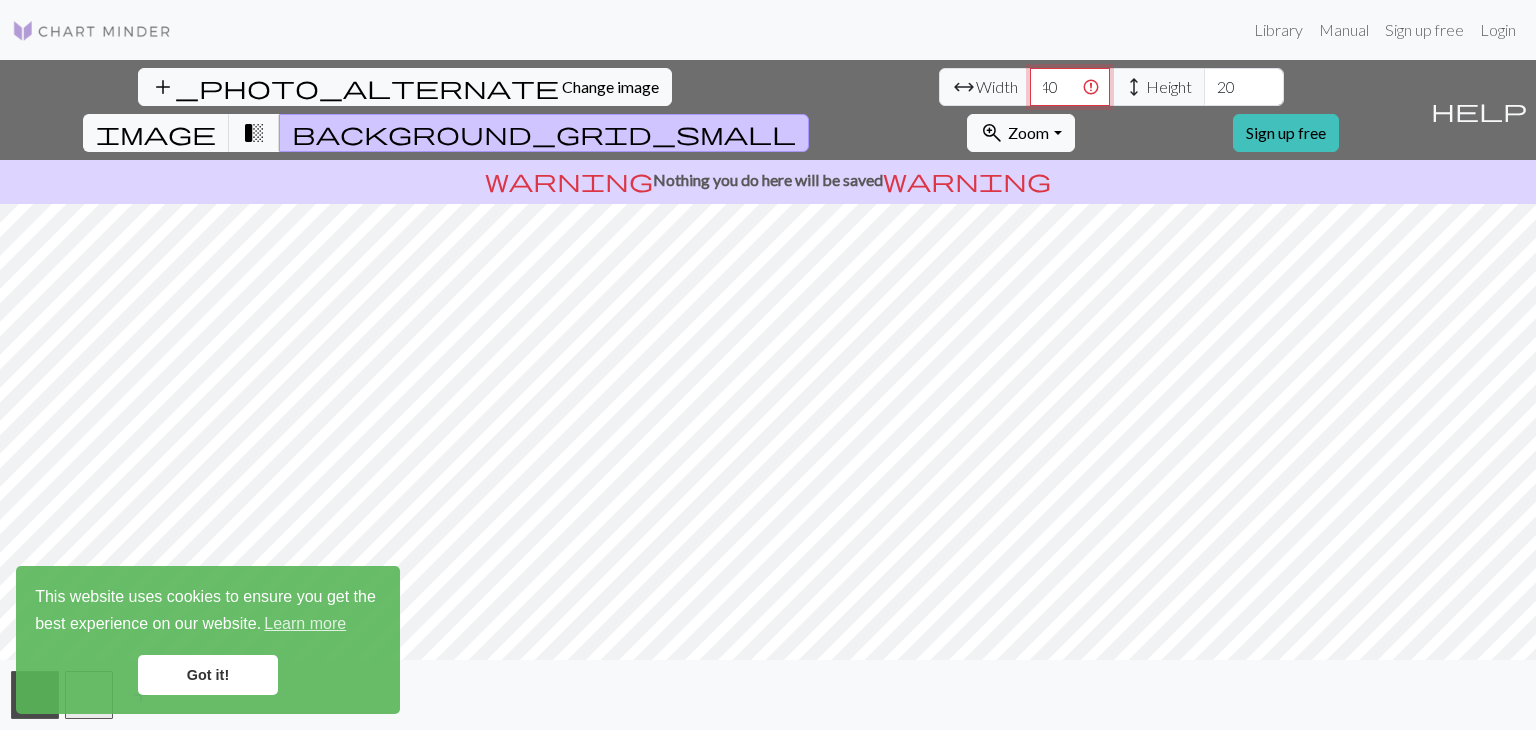 type on "1440" 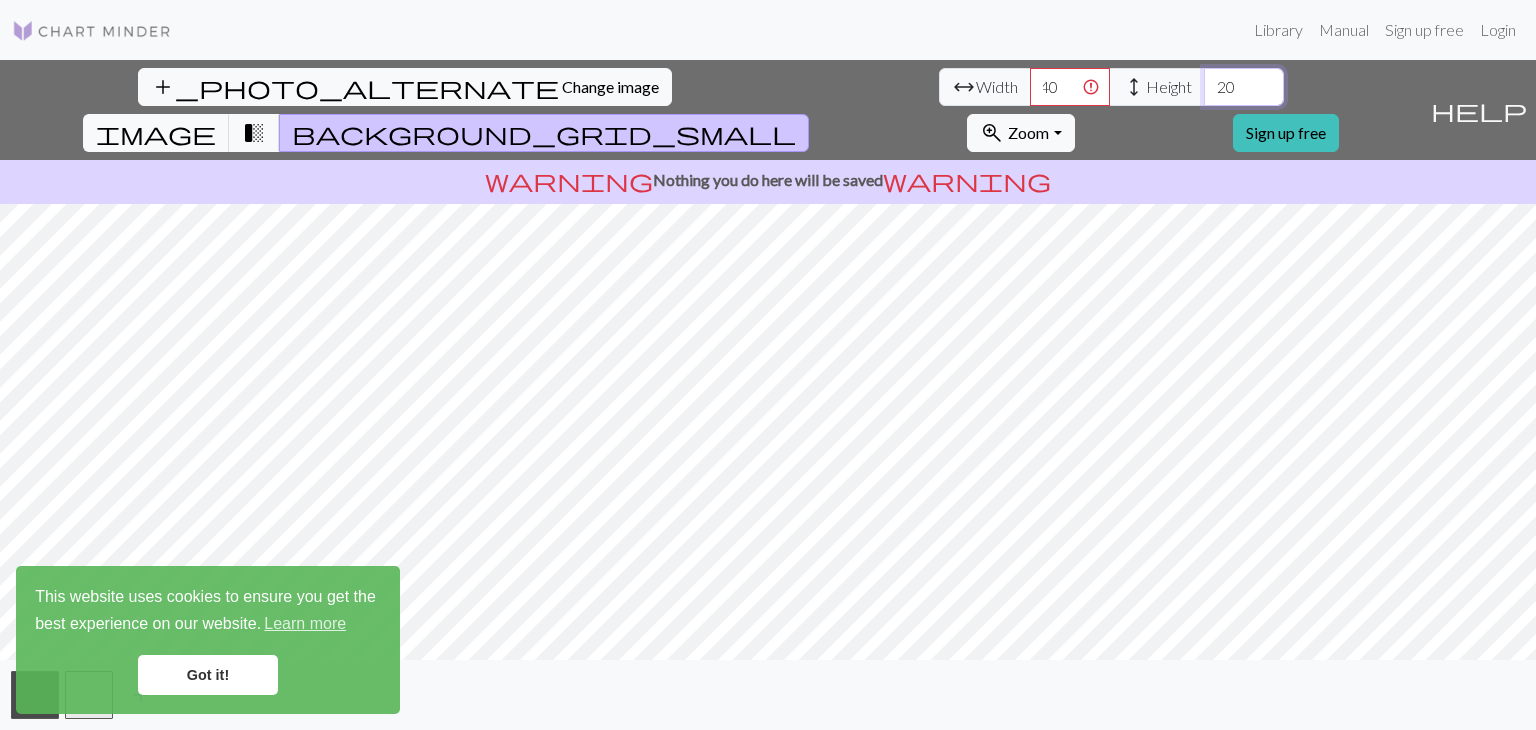 click on "20" at bounding box center [1244, 87] 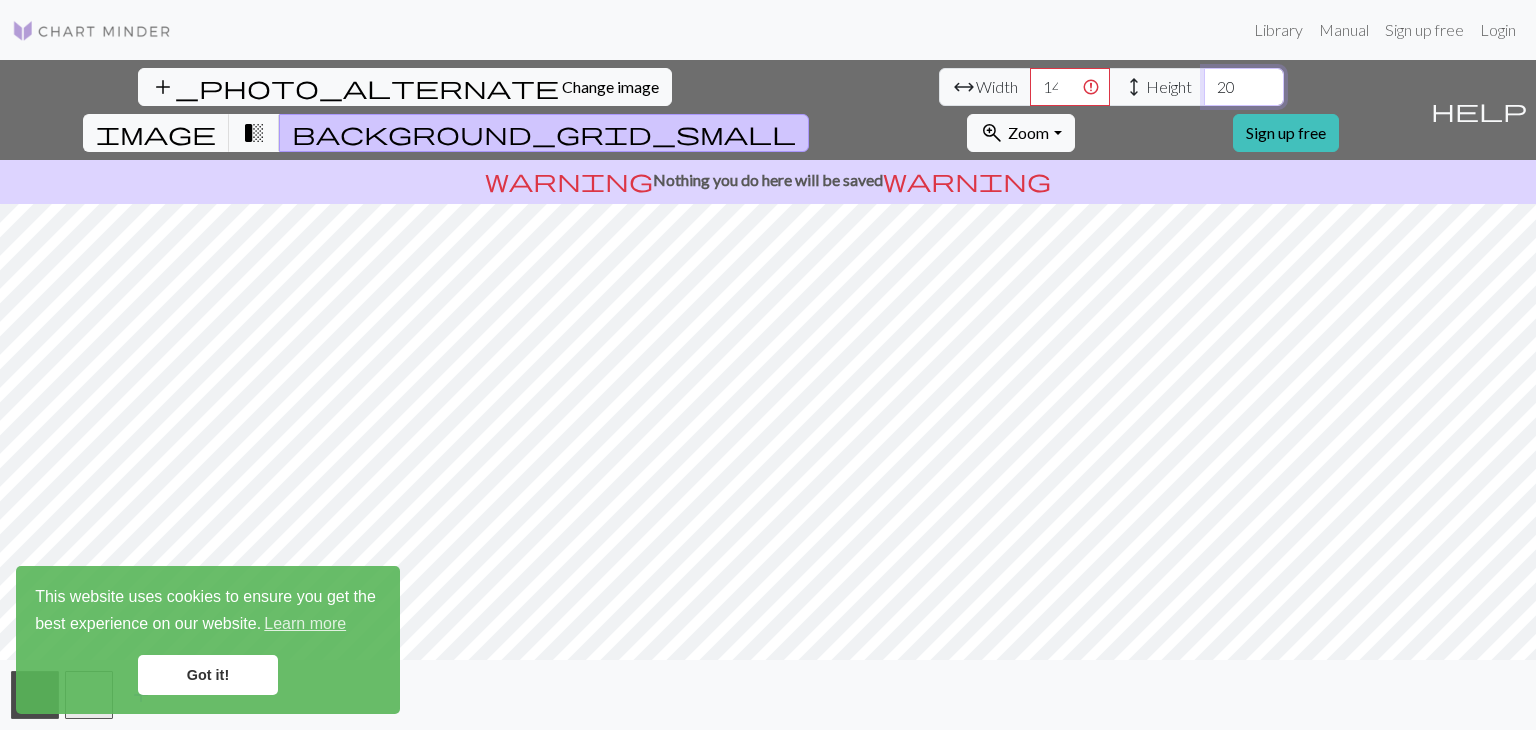 drag, startPoint x: 653, startPoint y: 85, endPoint x: 603, endPoint y: 97, distance: 51.41984 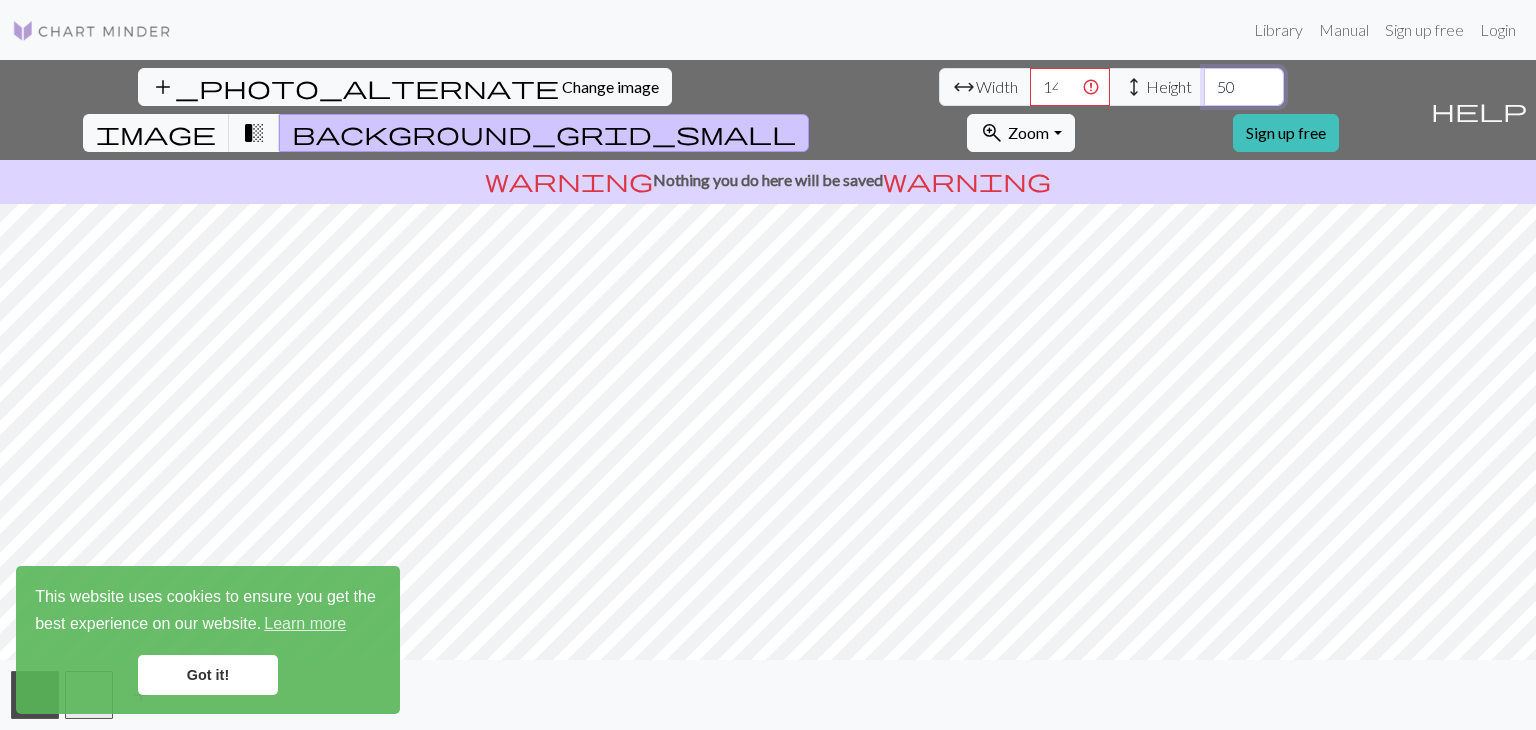 type on "50" 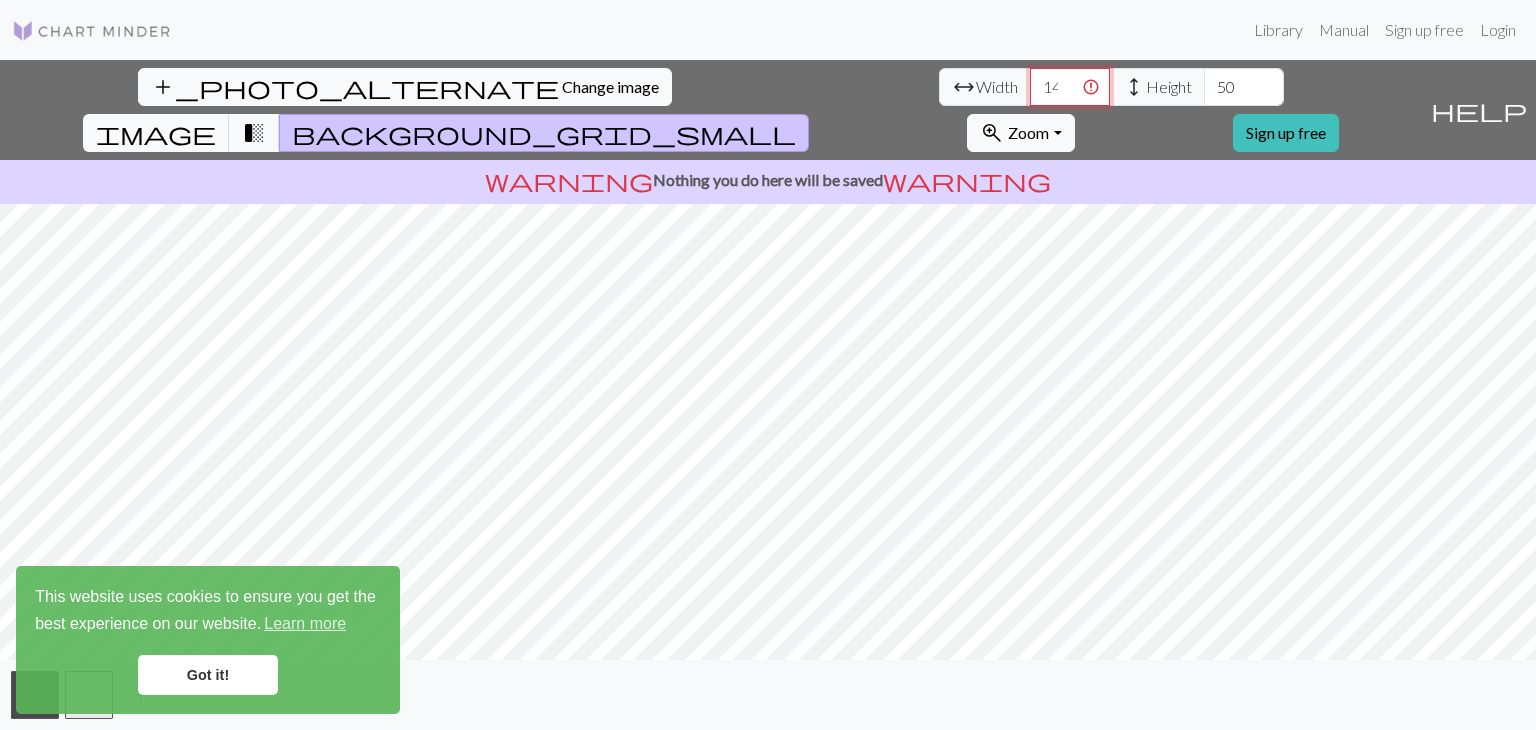 click on "1440" at bounding box center [1070, 87] 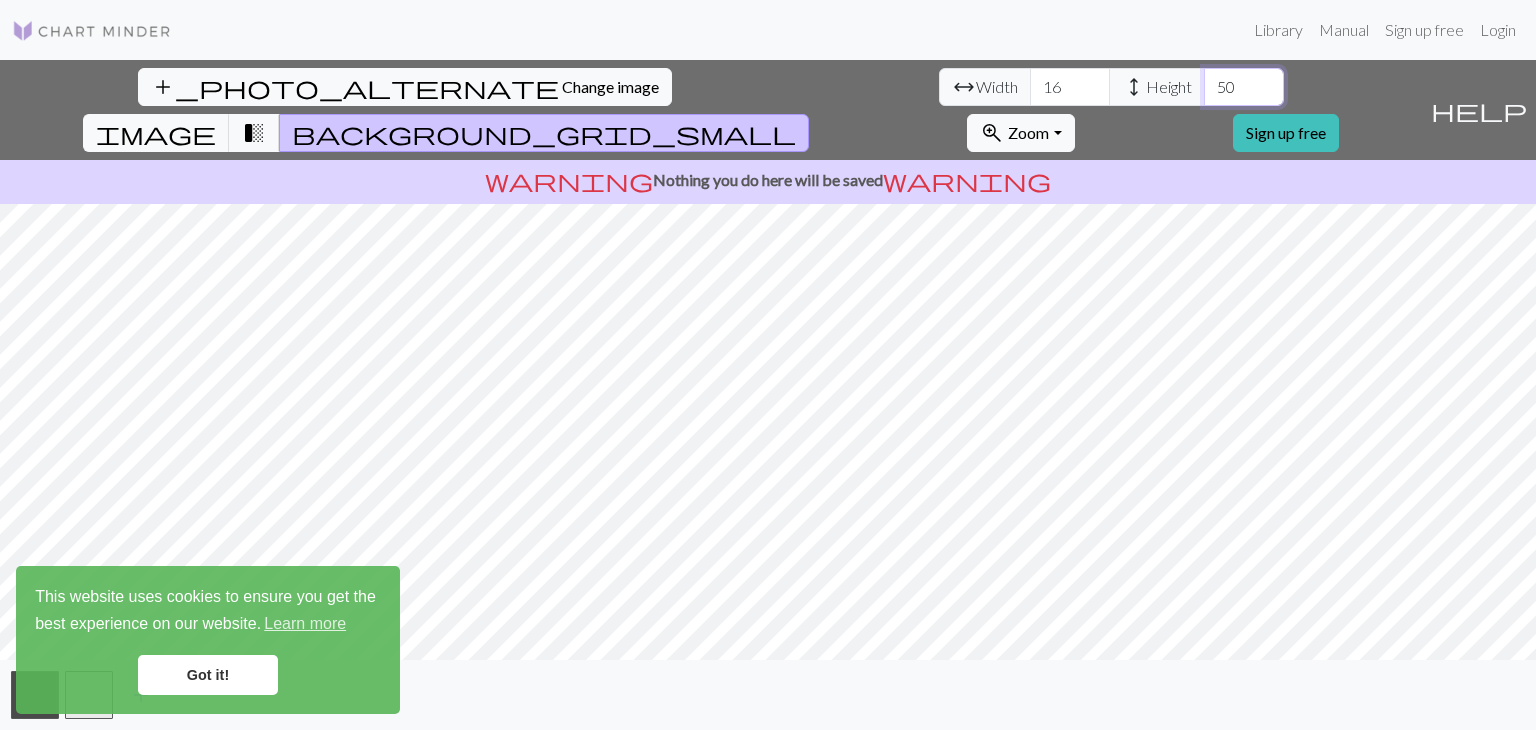 drag, startPoint x: 646, startPoint y: 81, endPoint x: 591, endPoint y: 86, distance: 55.226807 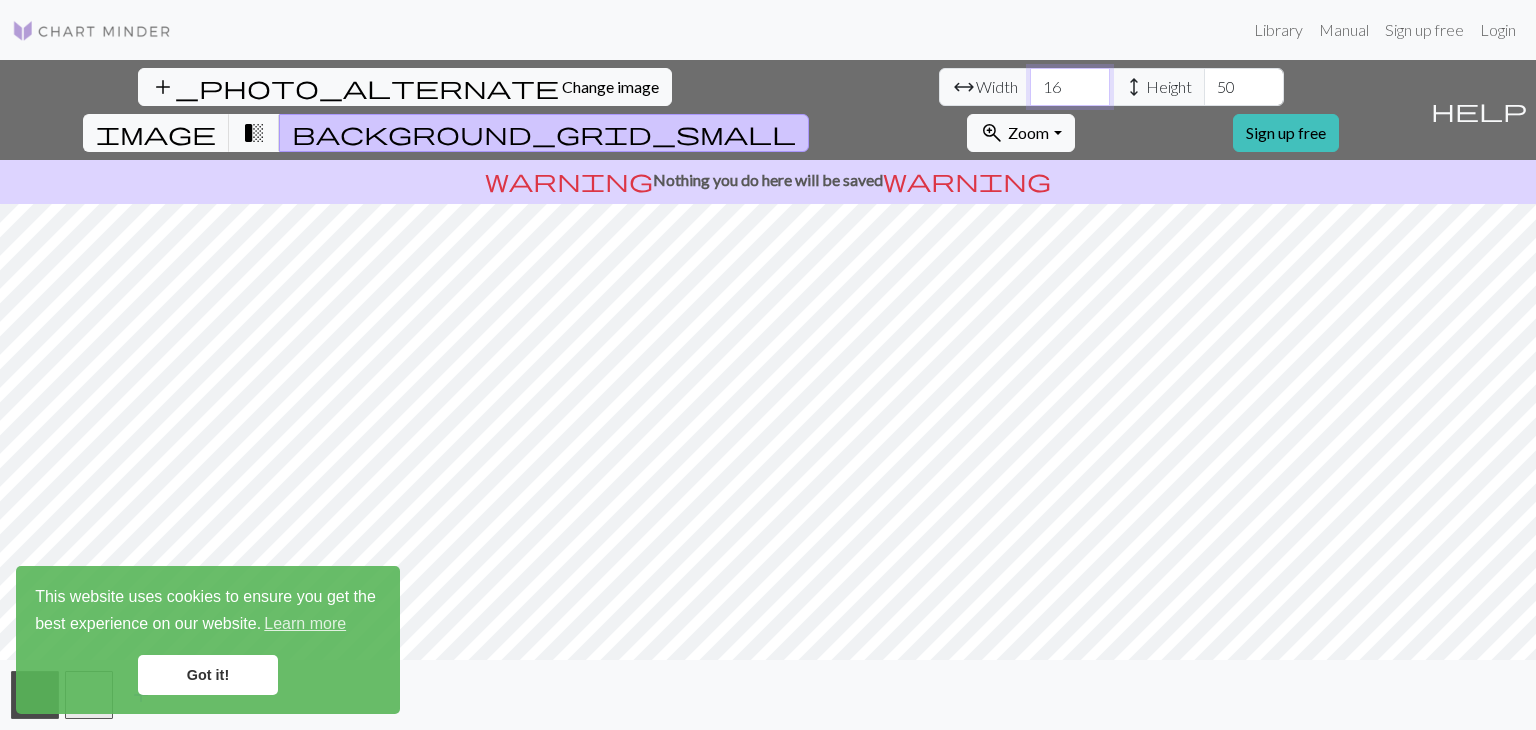 drag, startPoint x: 460, startPoint y: 83, endPoint x: 437, endPoint y: 94, distance: 25.495098 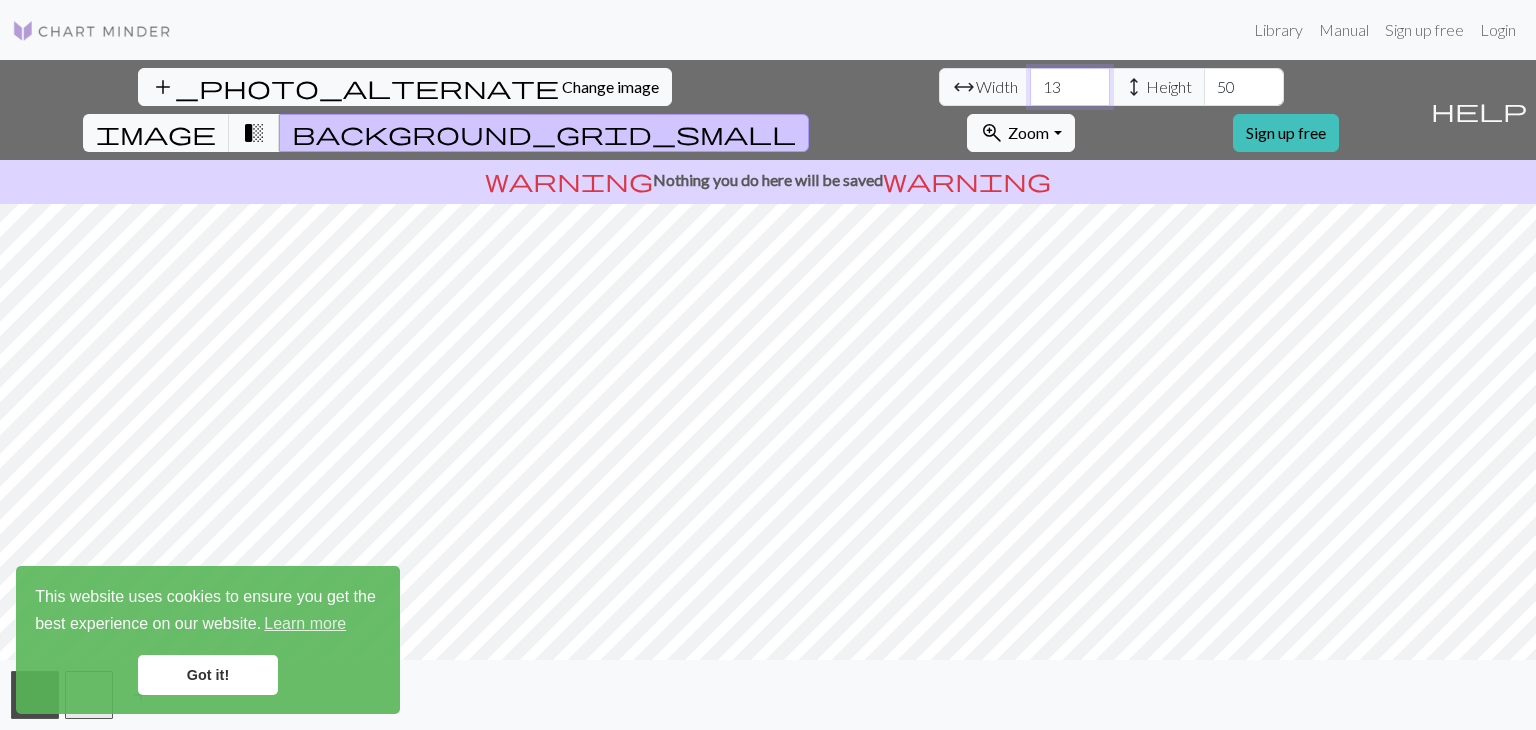 type on "13" 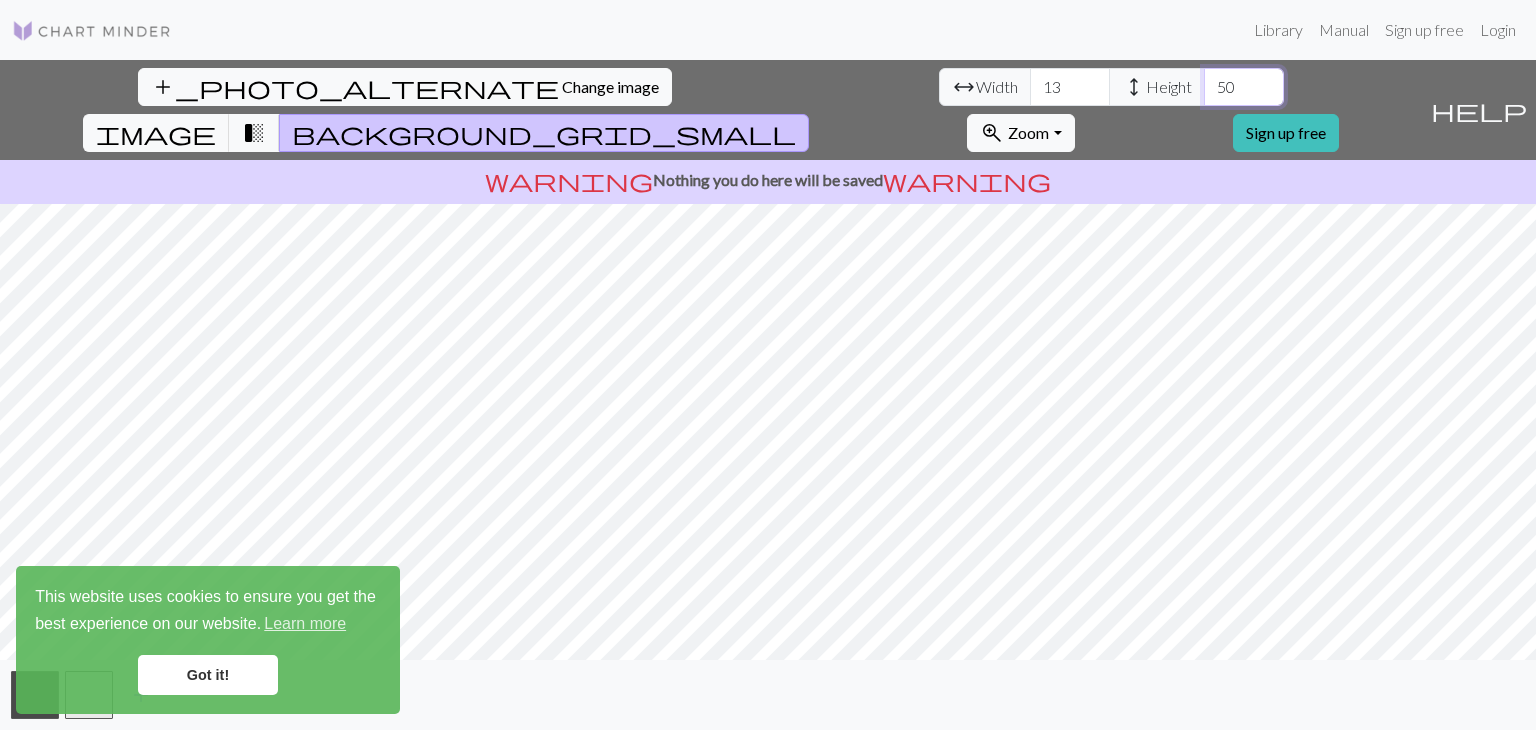 scroll, scrollTop: 0, scrollLeft: 0, axis: both 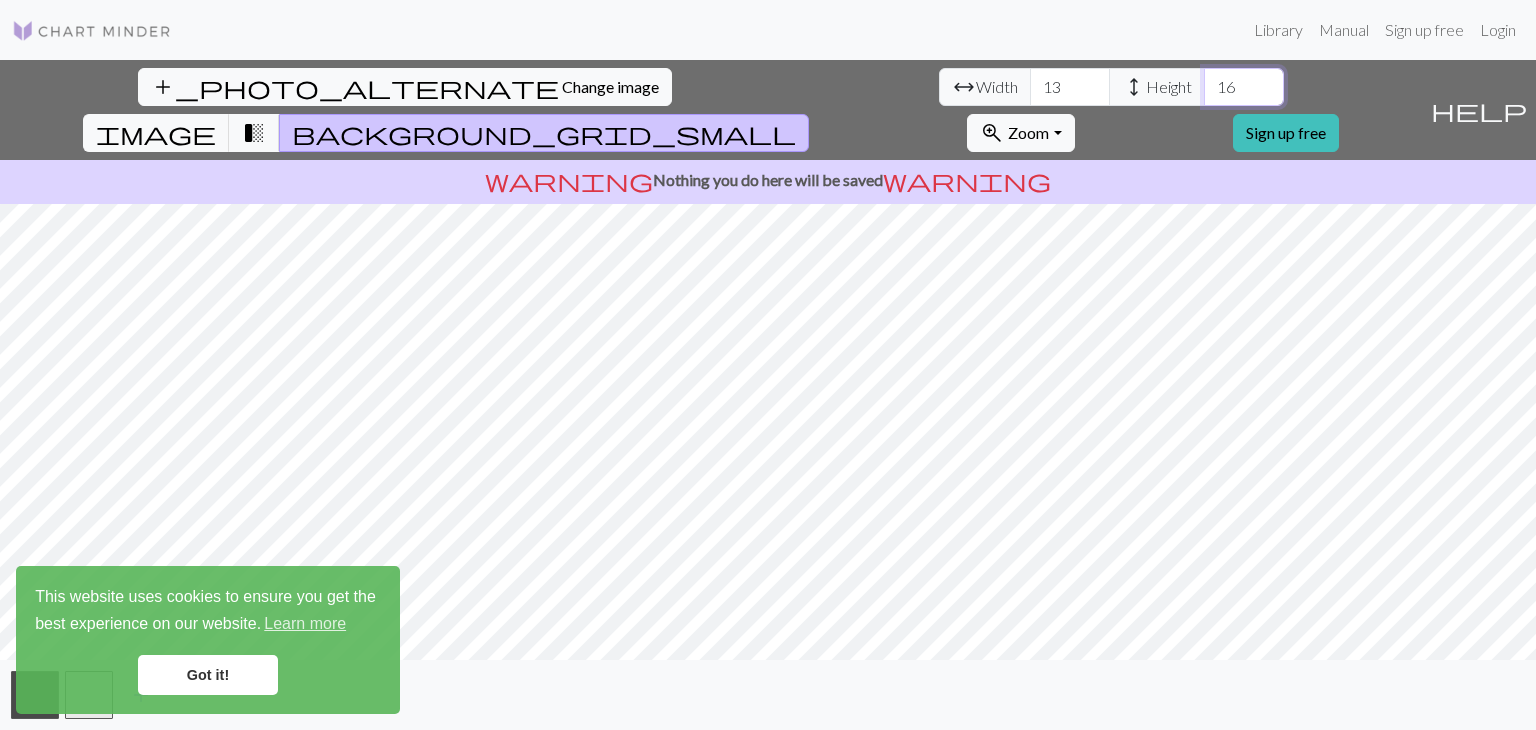 click on "16" at bounding box center [1244, 87] 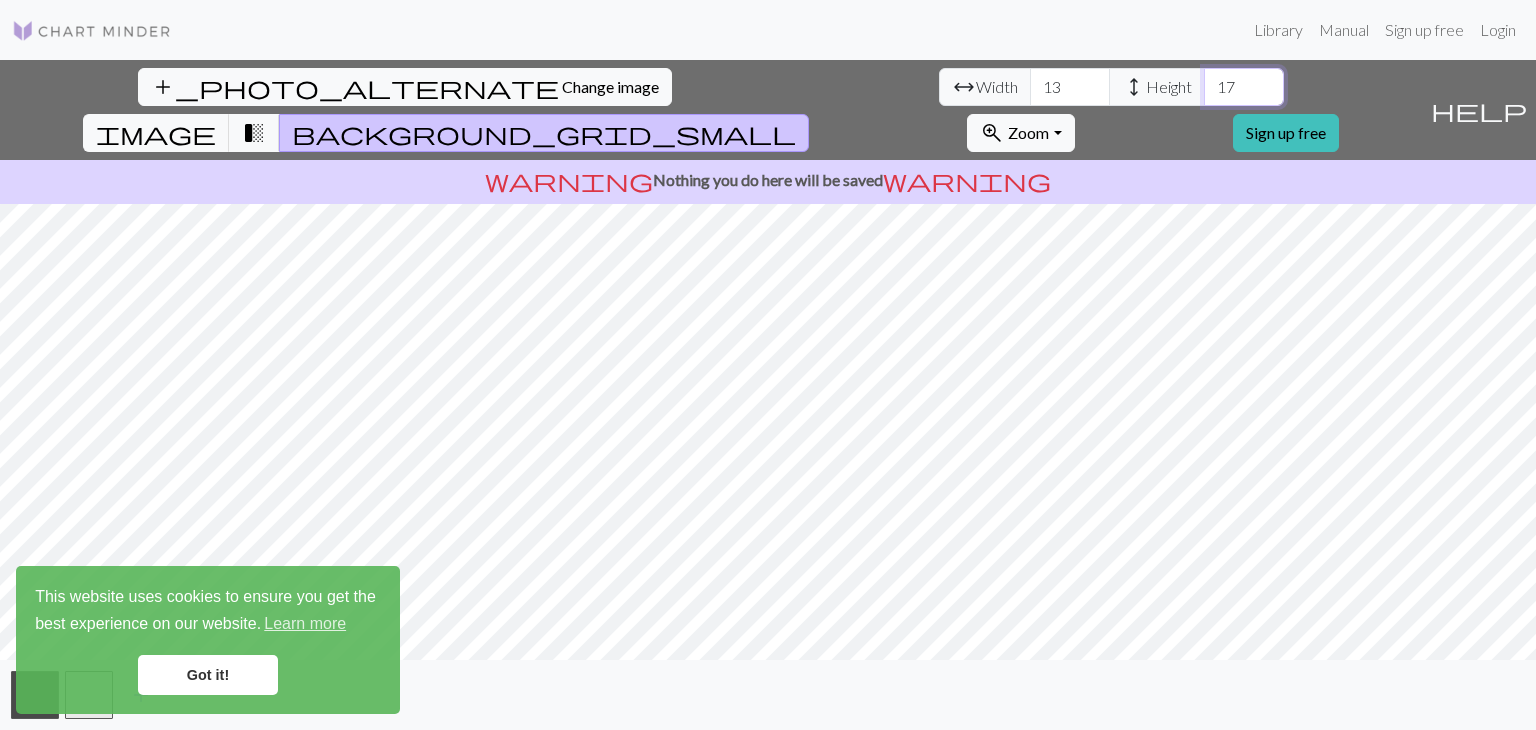 click on "17" at bounding box center (1244, 87) 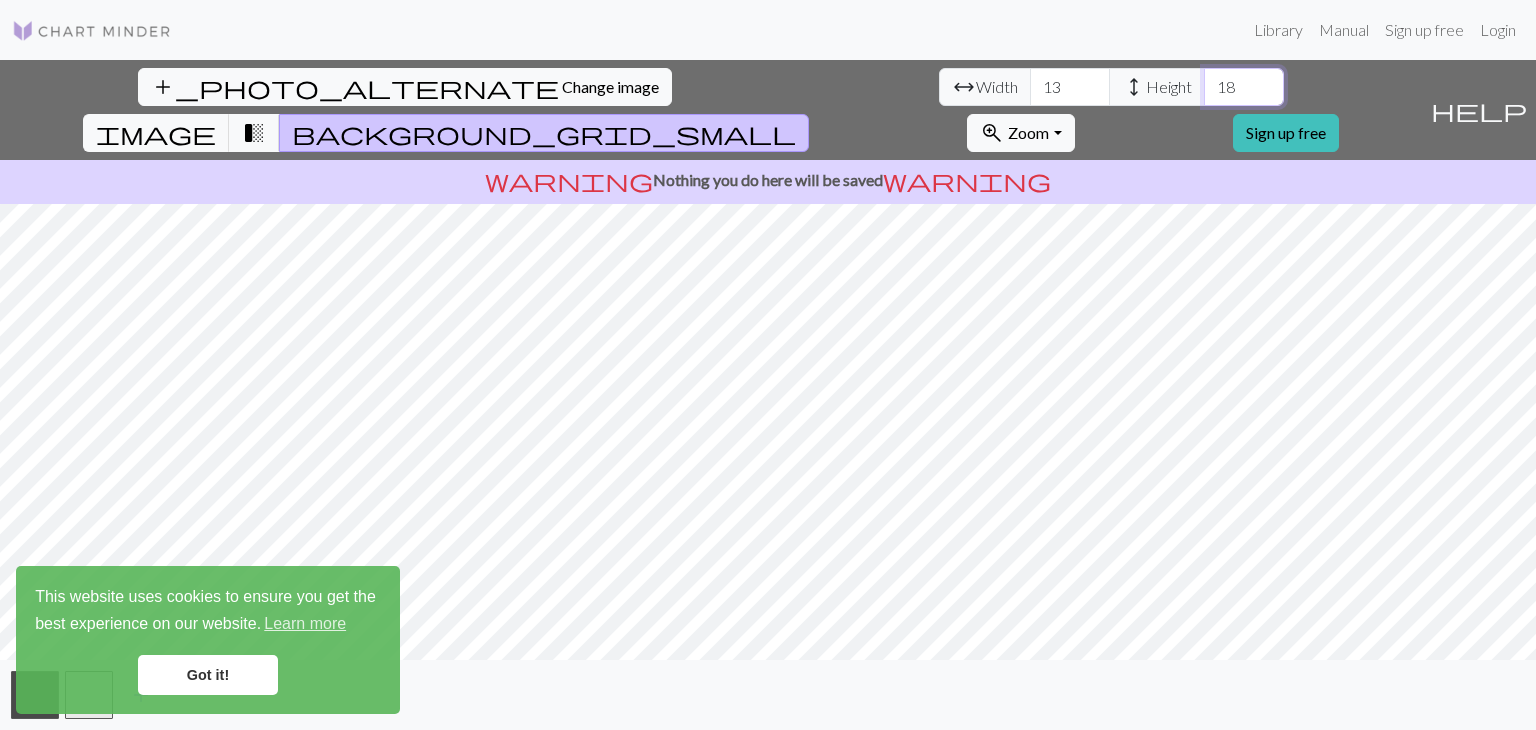 click on "18" at bounding box center (1244, 87) 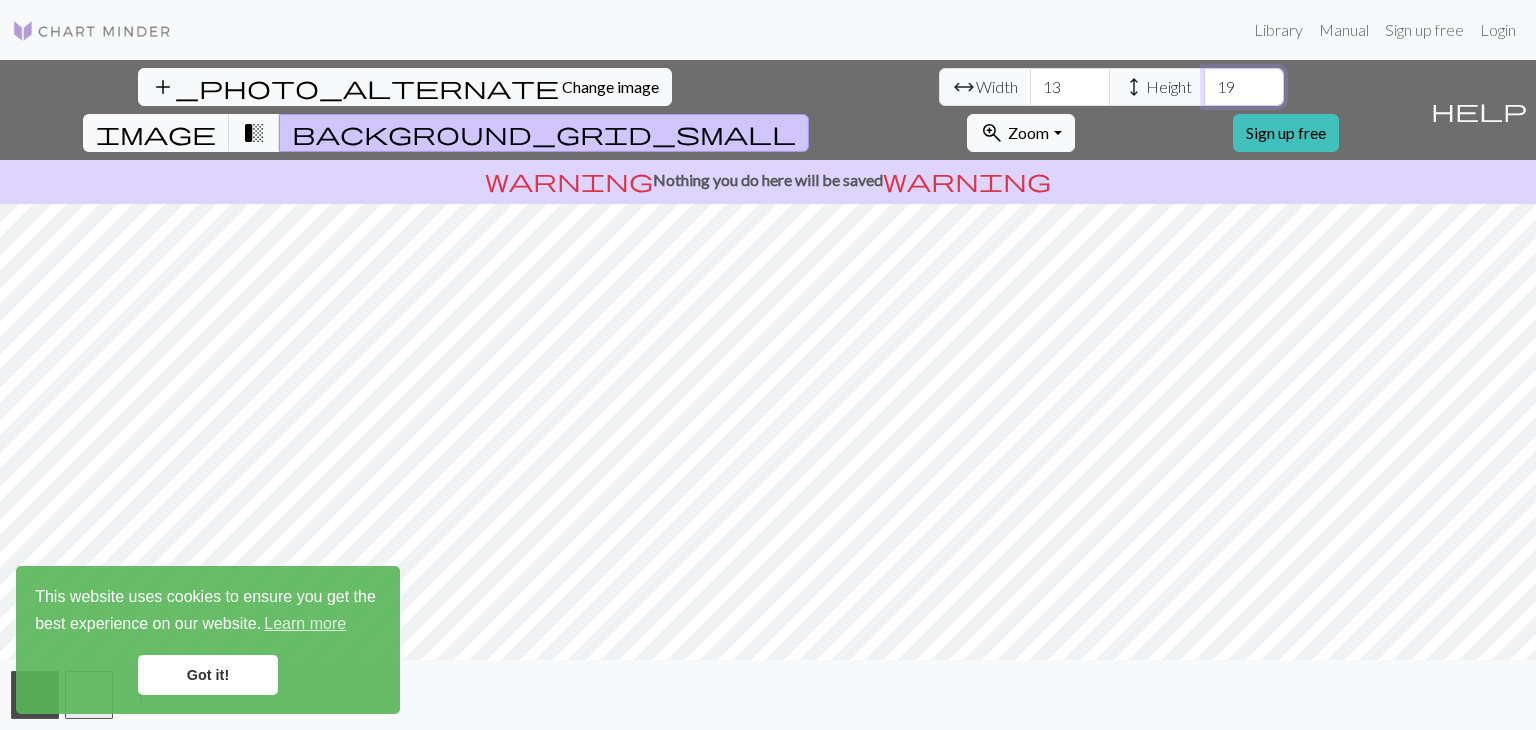 click on "19" at bounding box center [1244, 87] 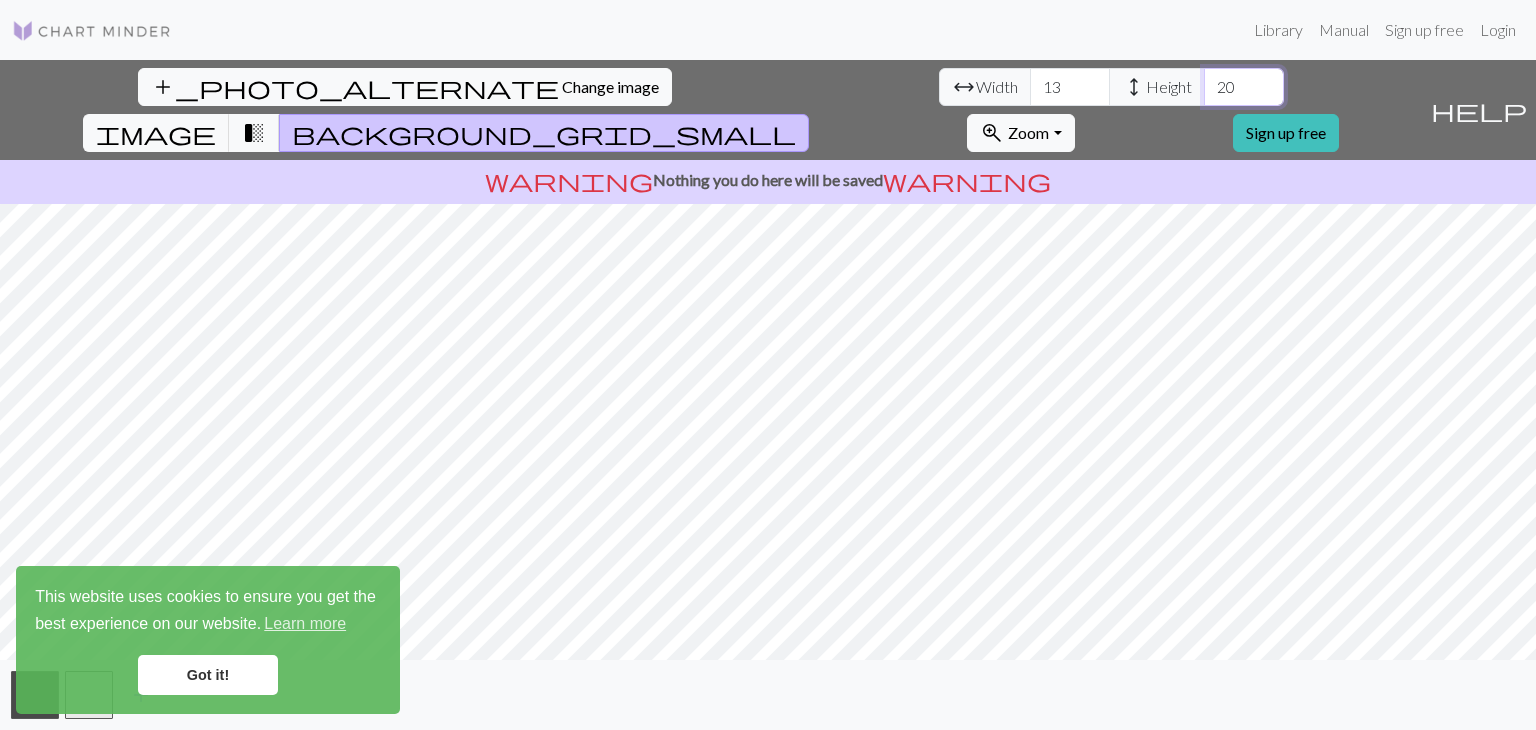 click on "20" at bounding box center (1244, 87) 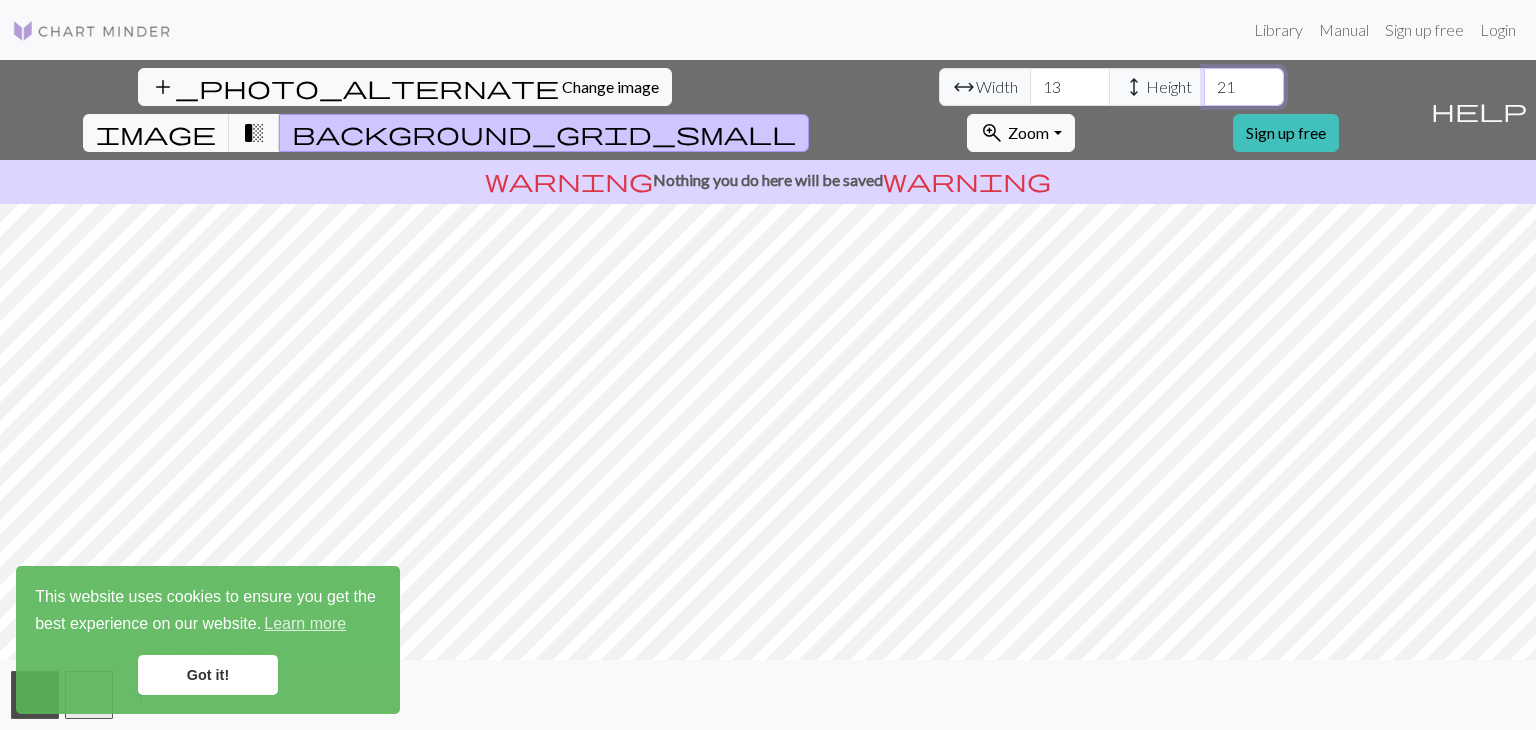 click on "21" at bounding box center [1244, 87] 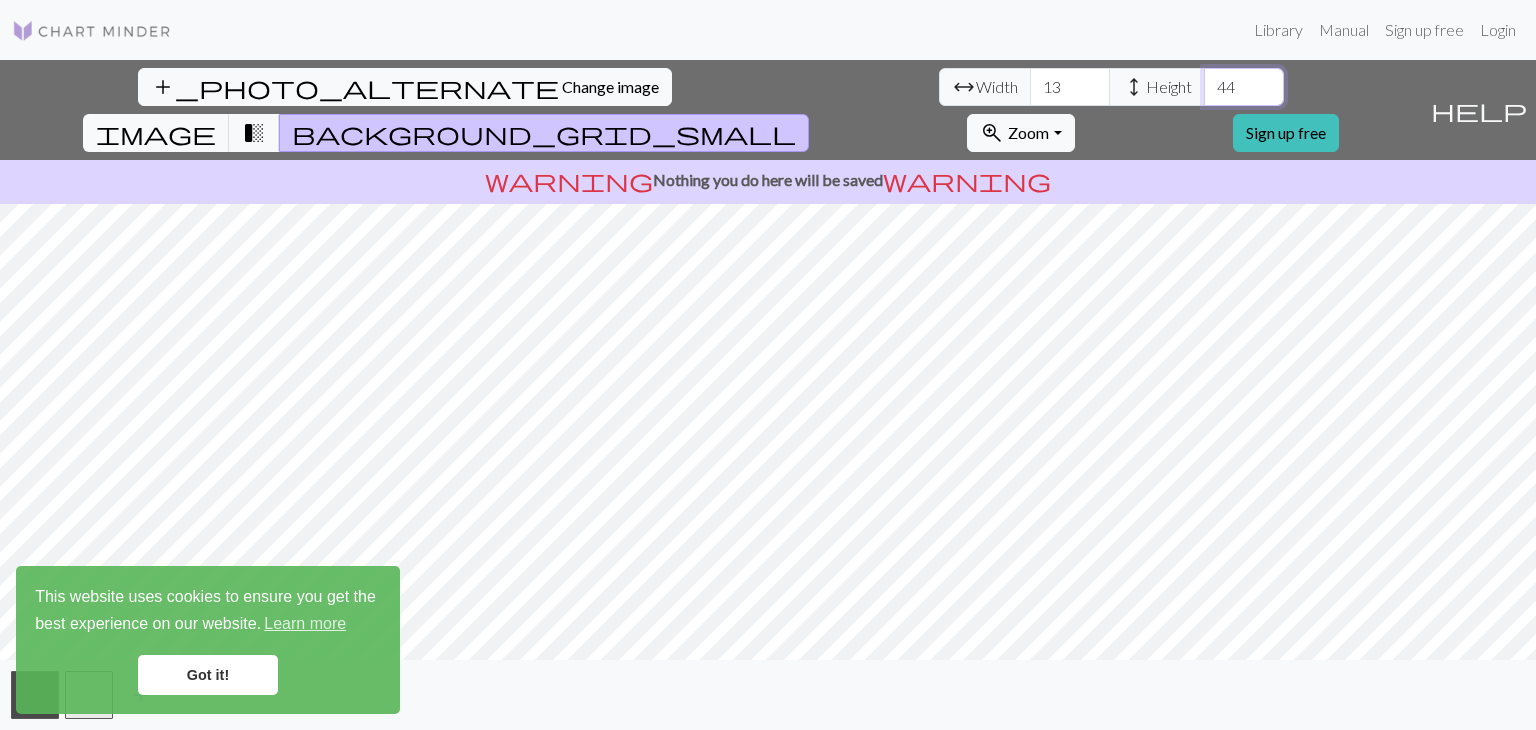 click on "44" at bounding box center [1244, 87] 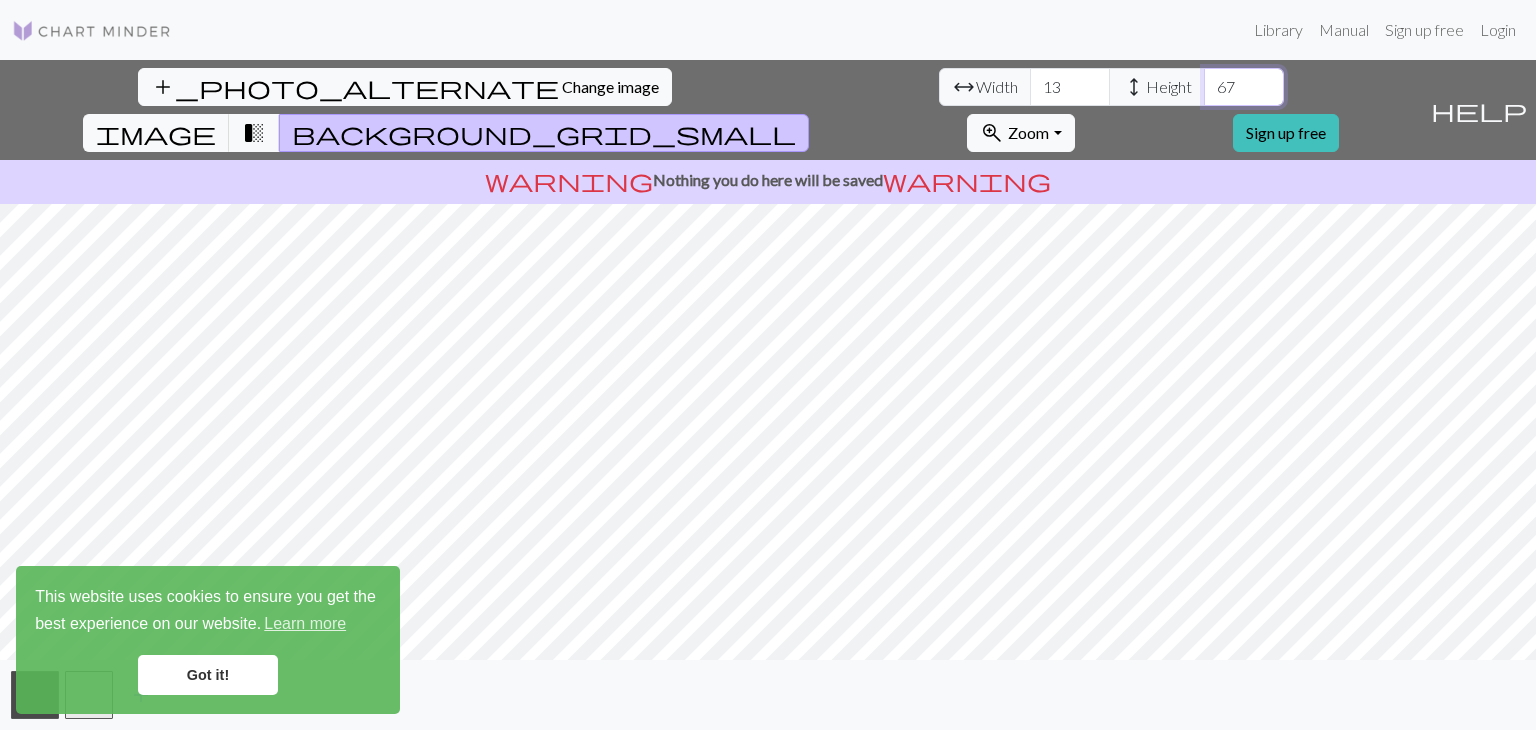 click on "67" at bounding box center [1244, 87] 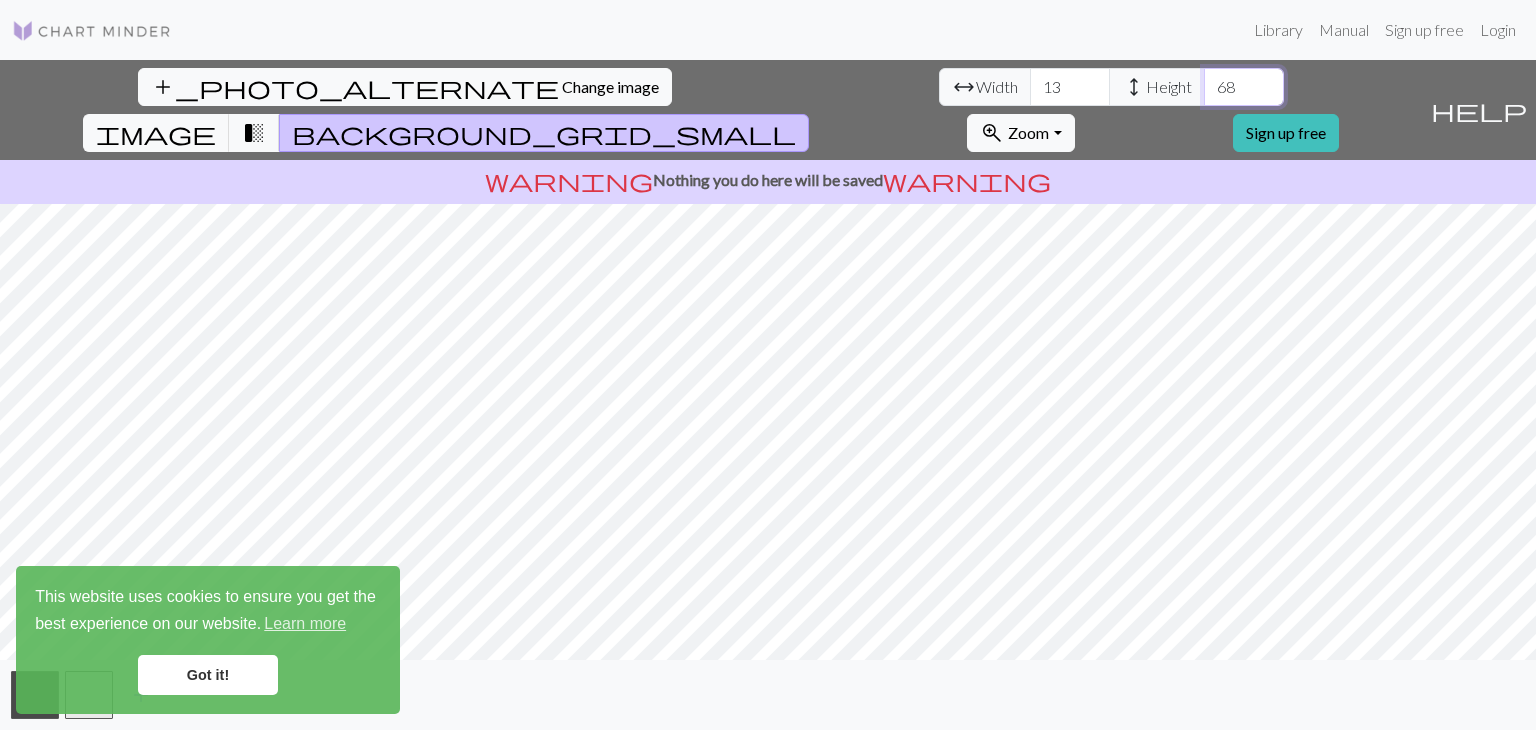 type on "68" 